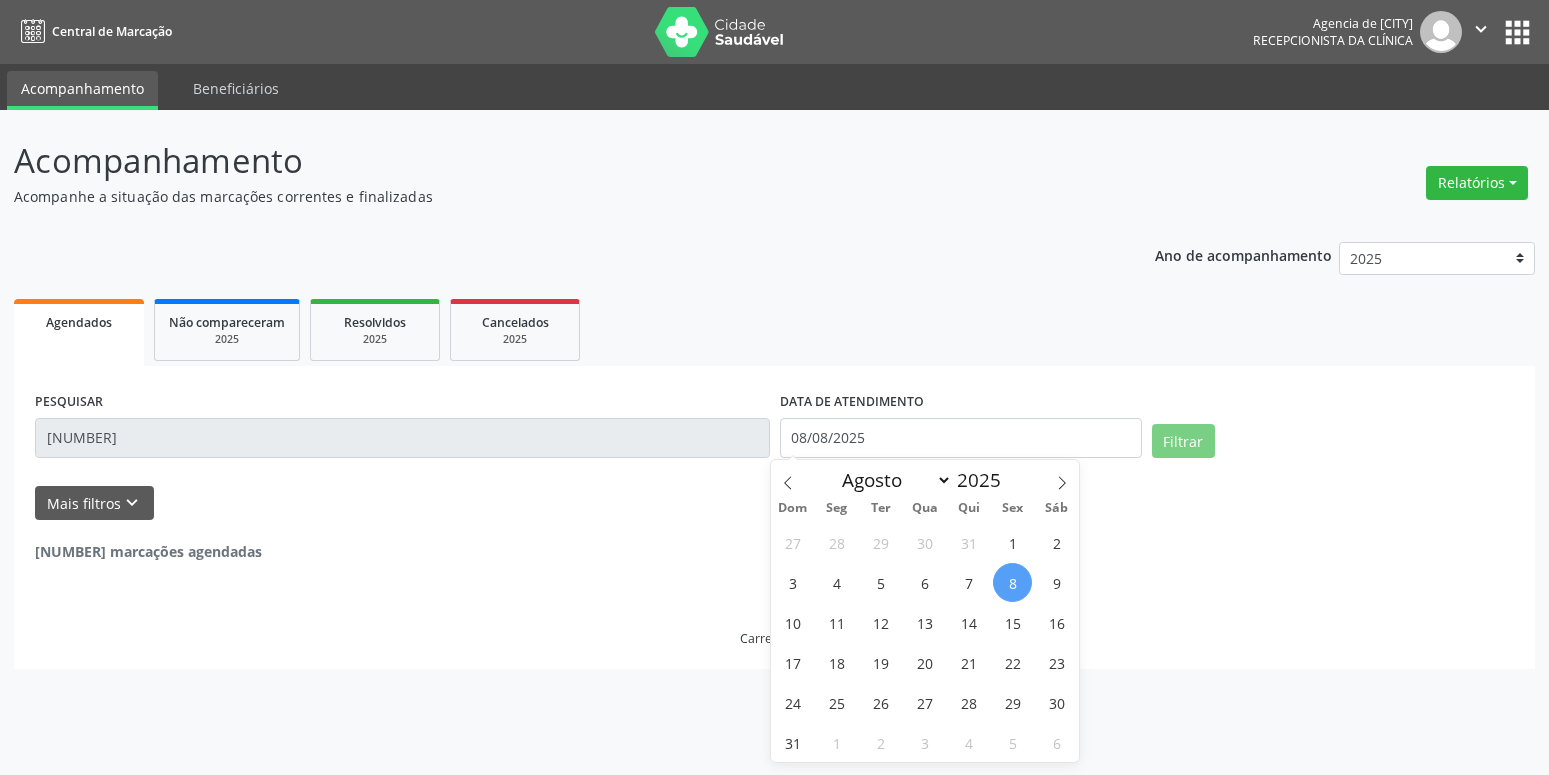 click at bounding box center [788, 477] 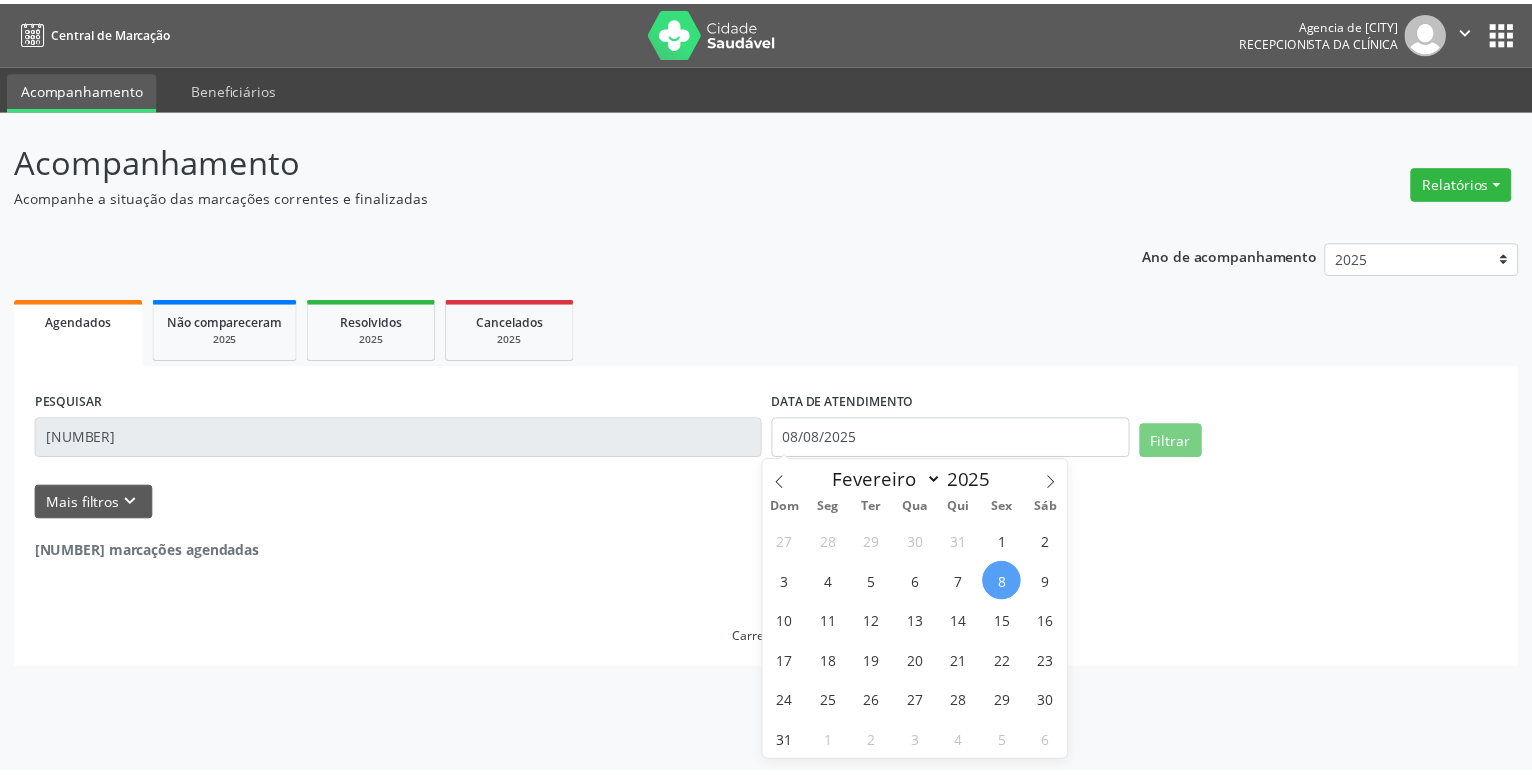 scroll, scrollTop: 0, scrollLeft: 0, axis: both 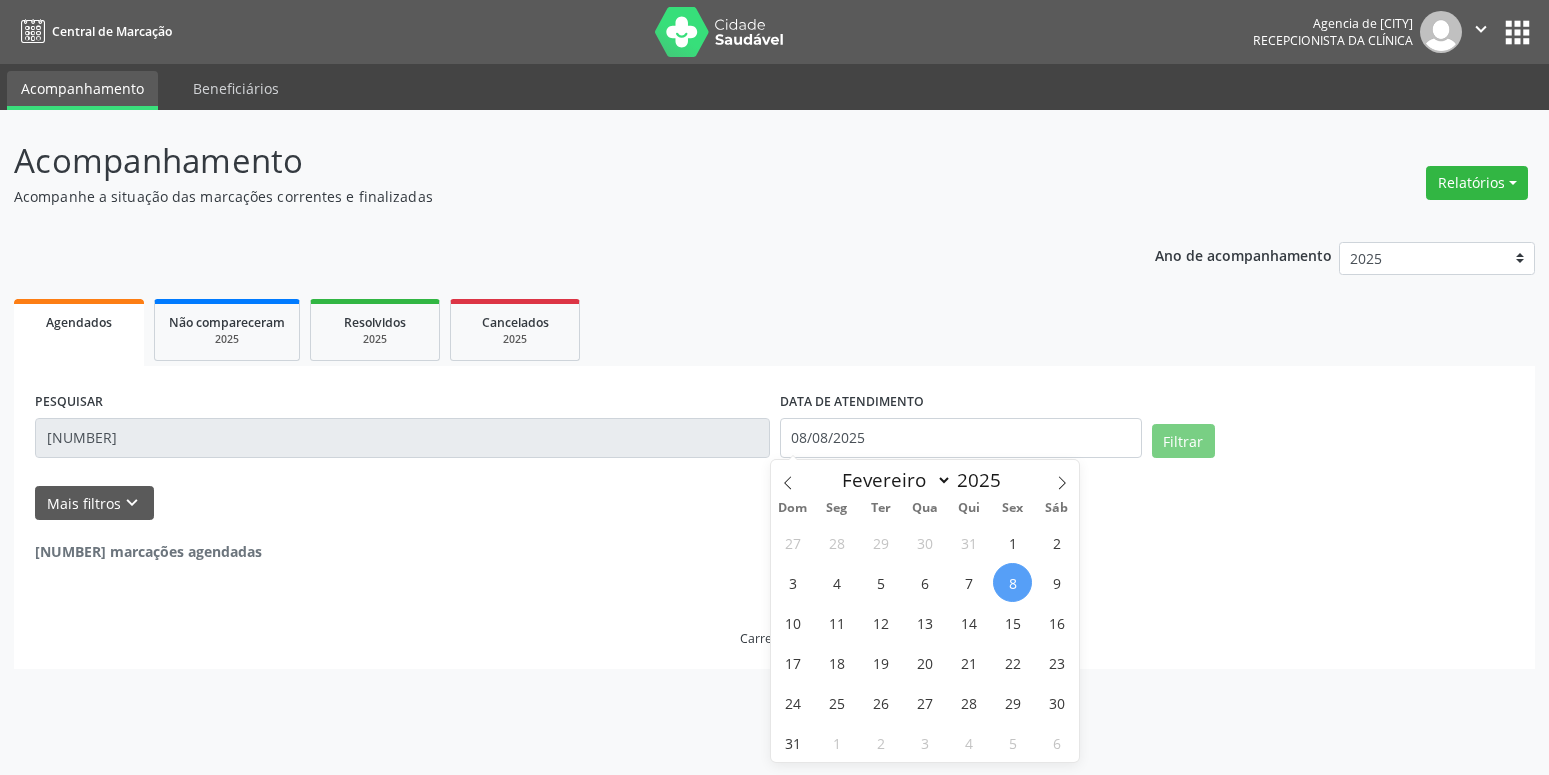 click at bounding box center [788, 477] 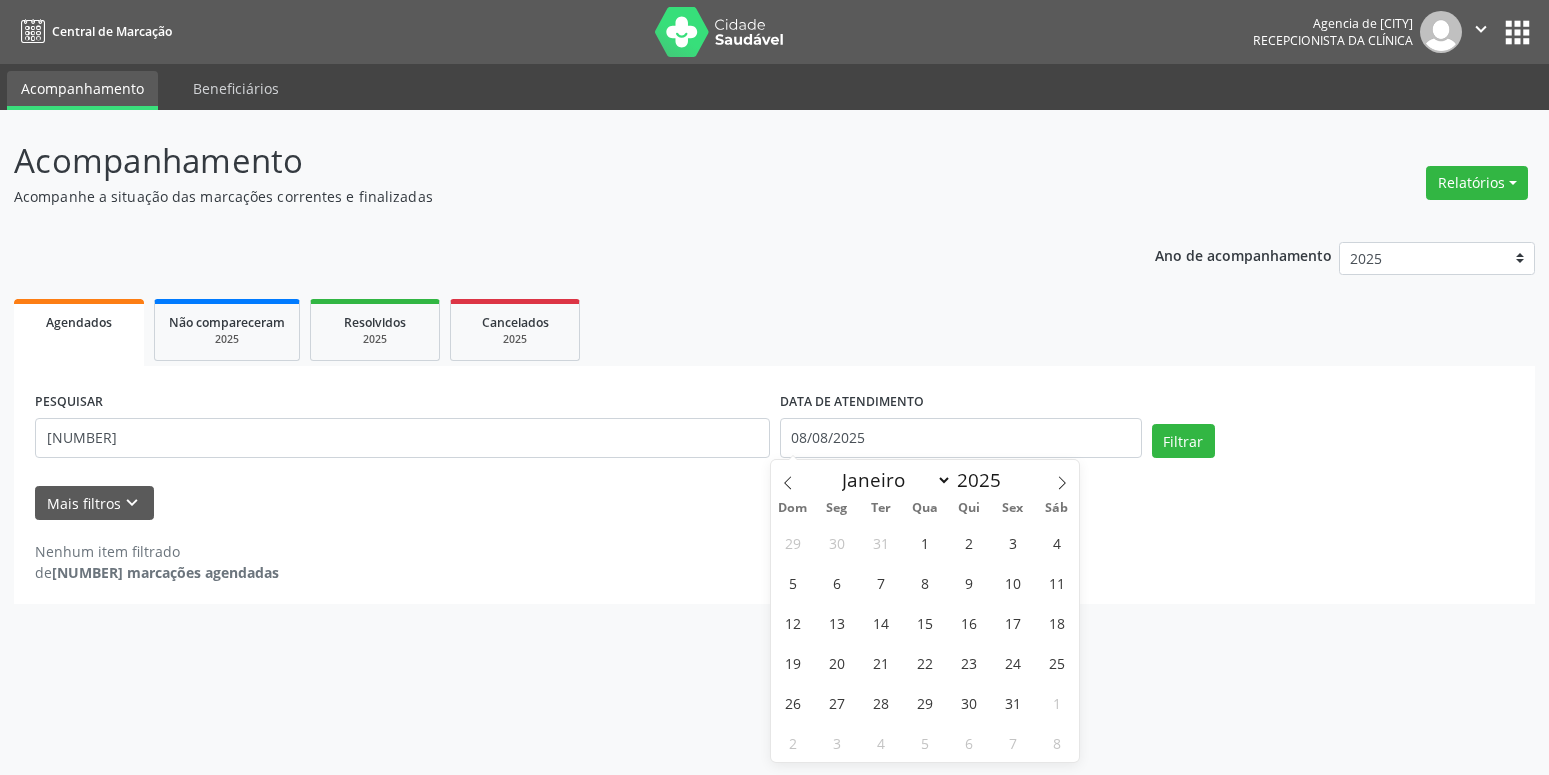 click at bounding box center (788, 477) 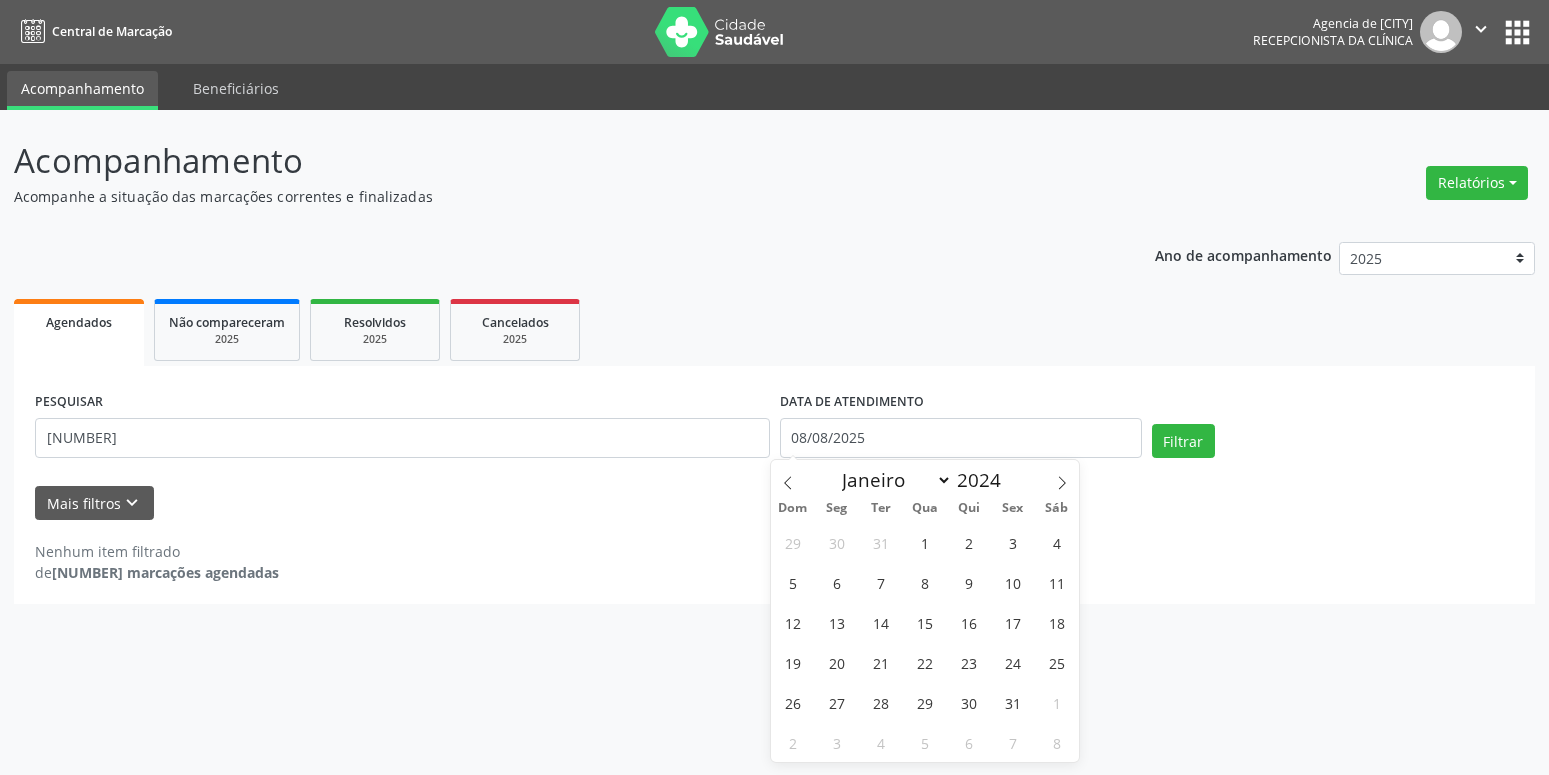 click at bounding box center (788, 477) 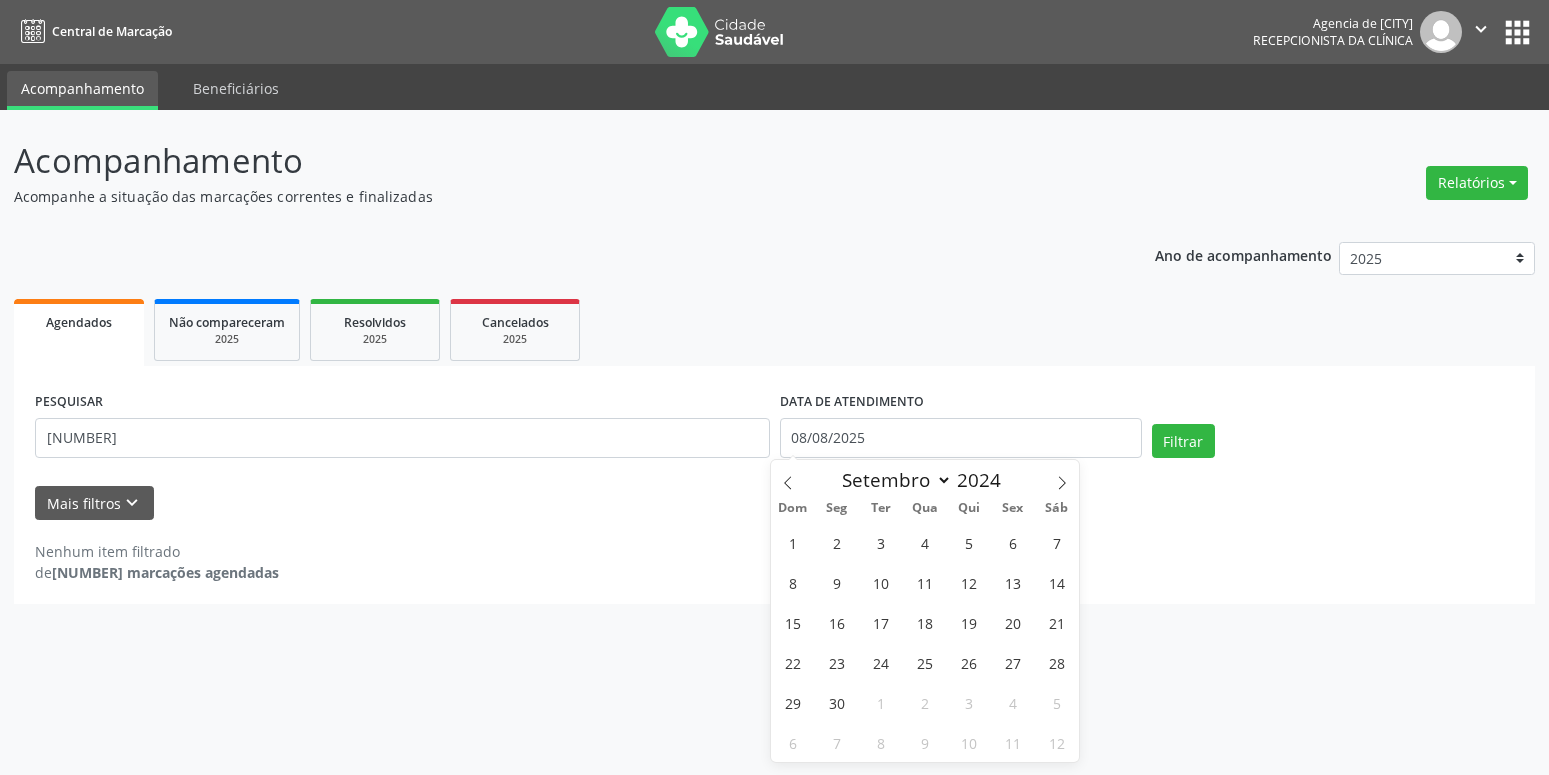 click at bounding box center (788, 477) 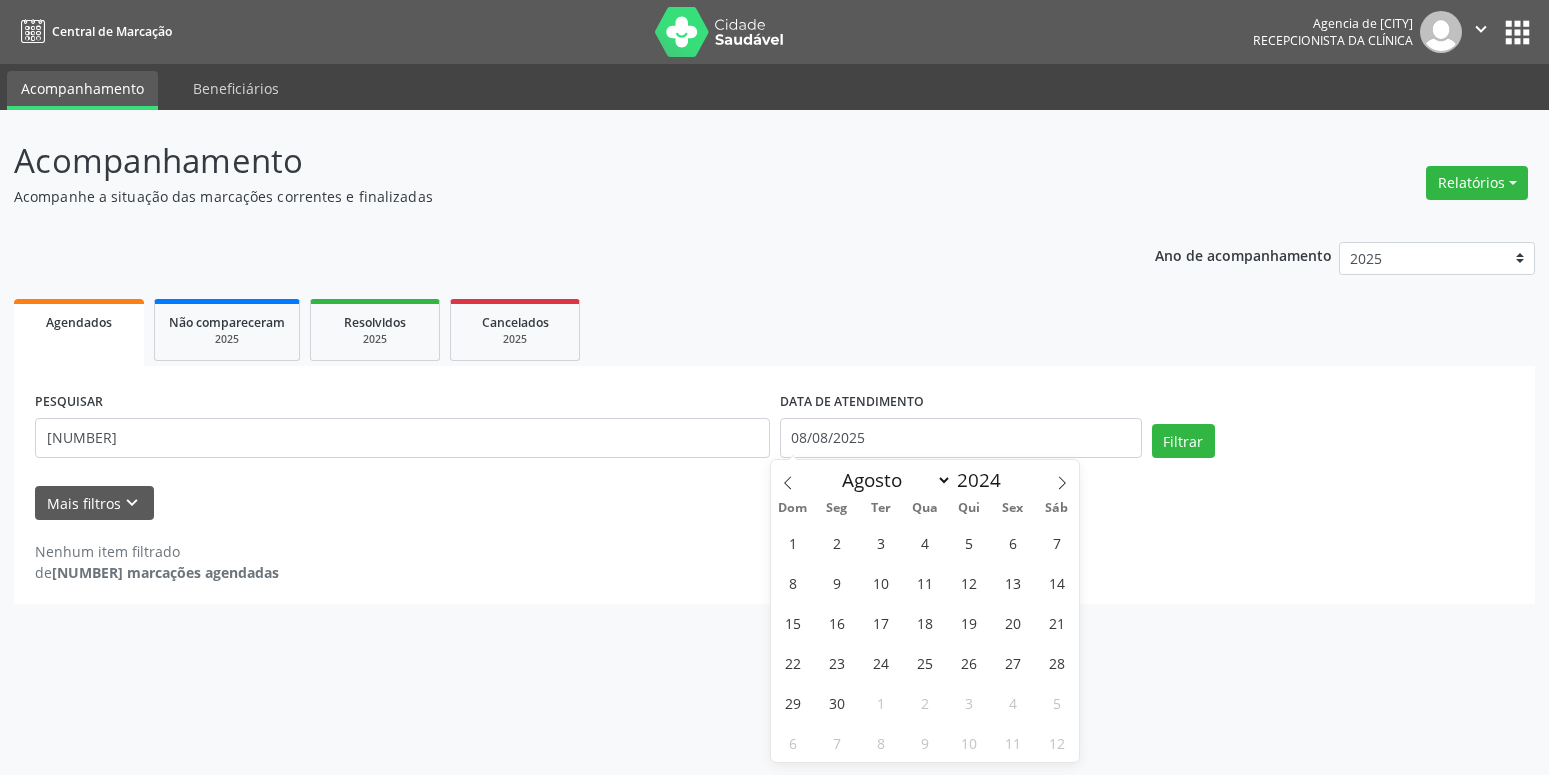 click at bounding box center [788, 477] 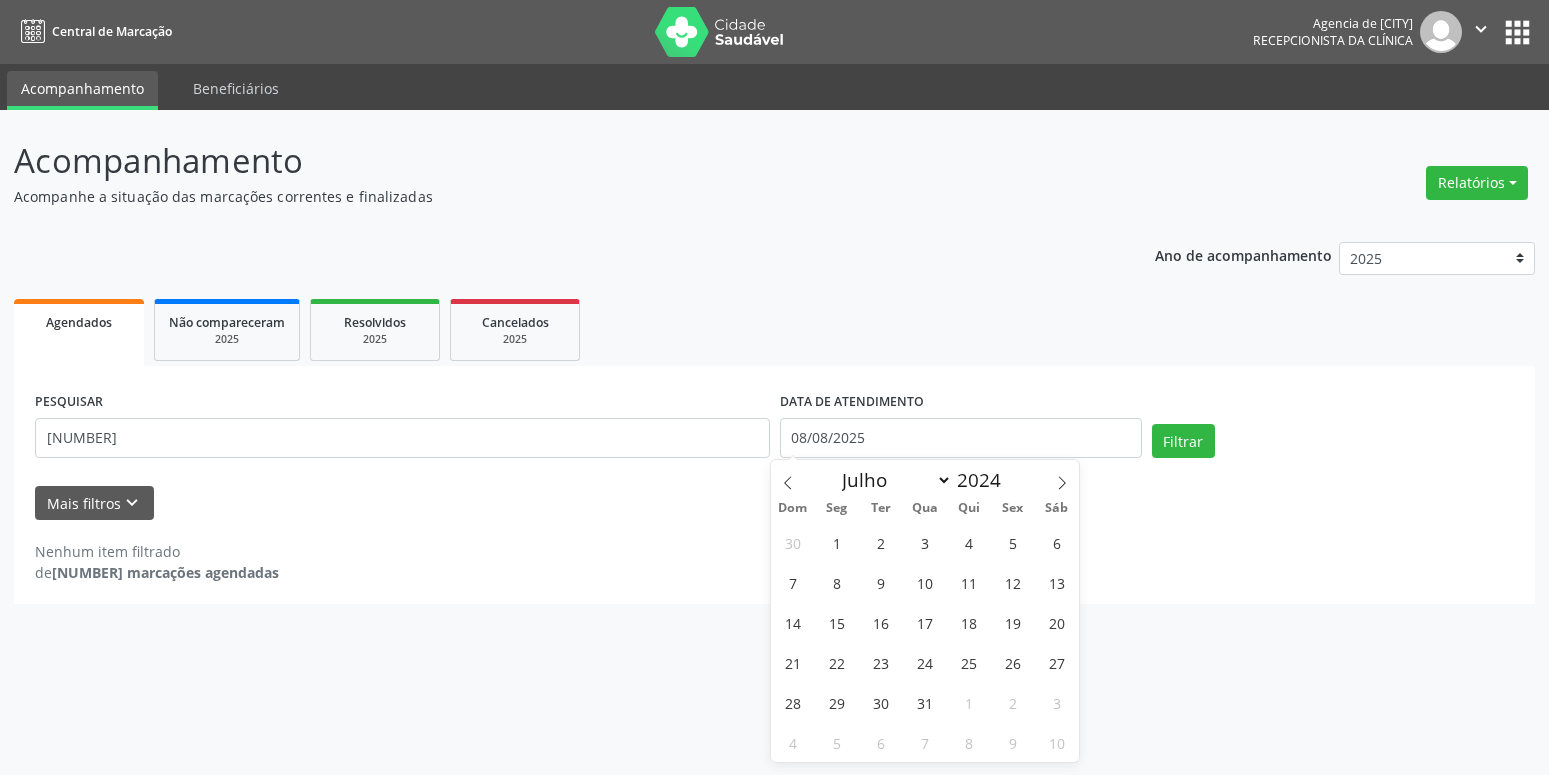 click at bounding box center (788, 477) 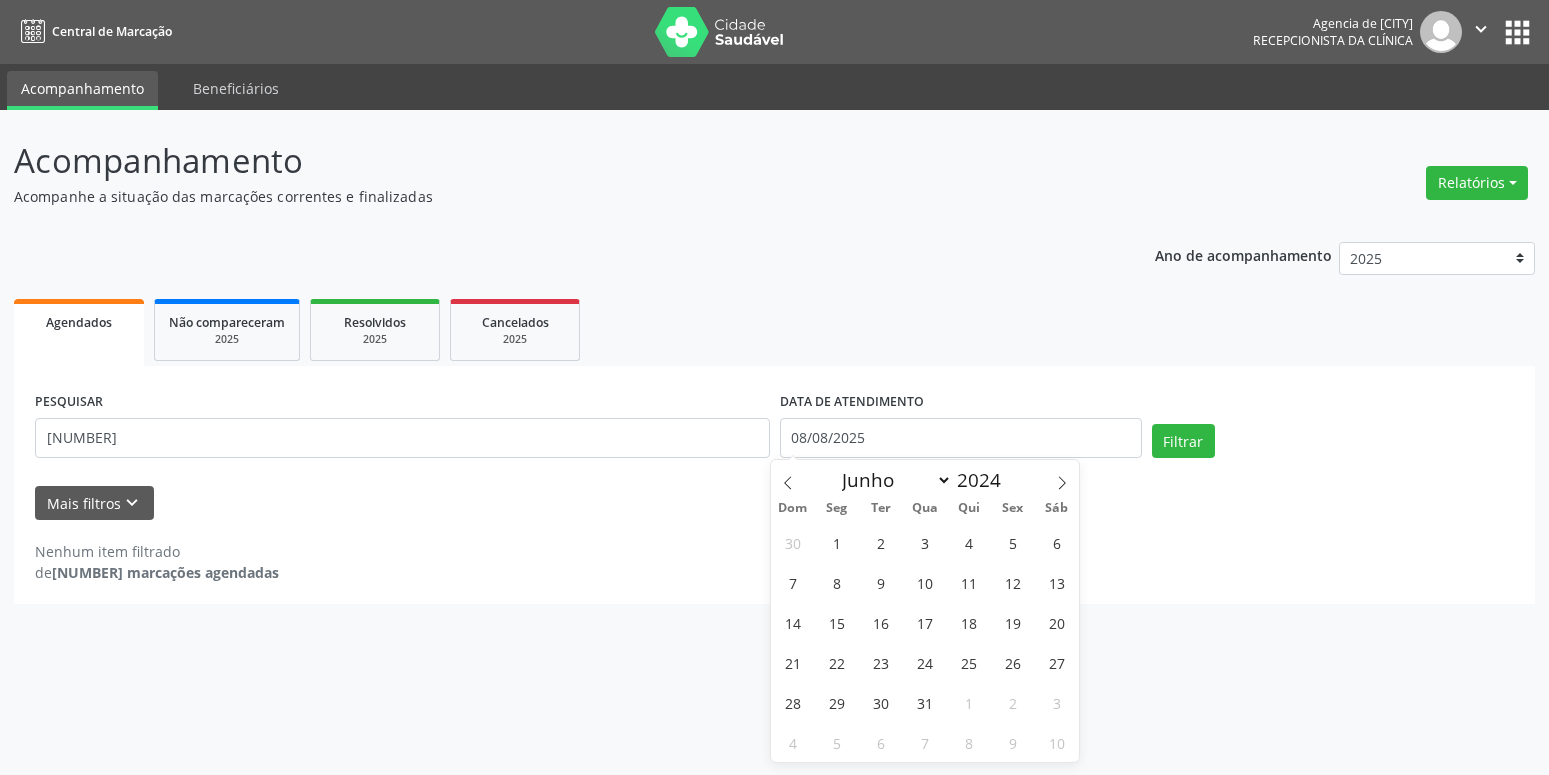 click at bounding box center [788, 477] 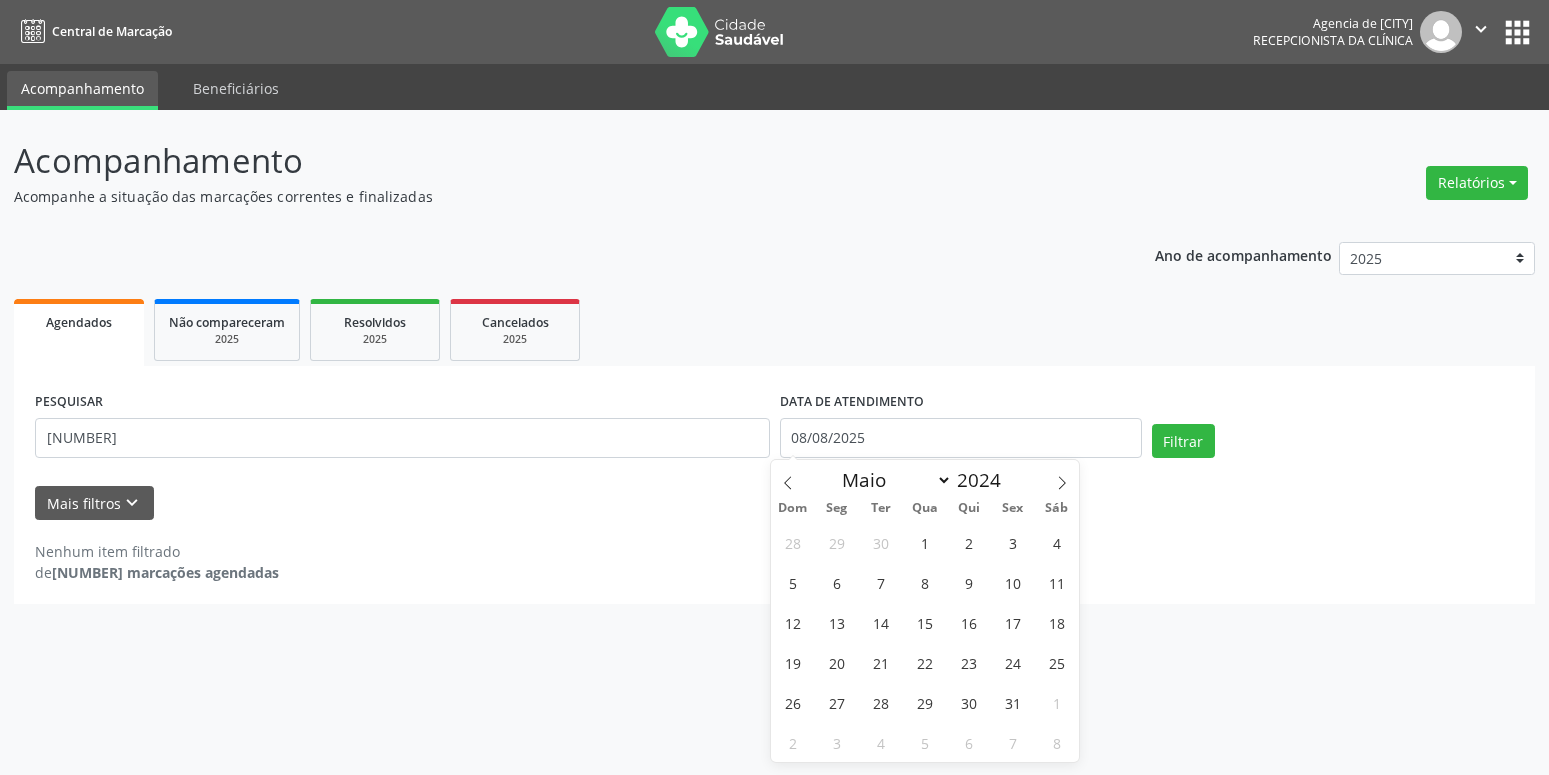 click at bounding box center (788, 477) 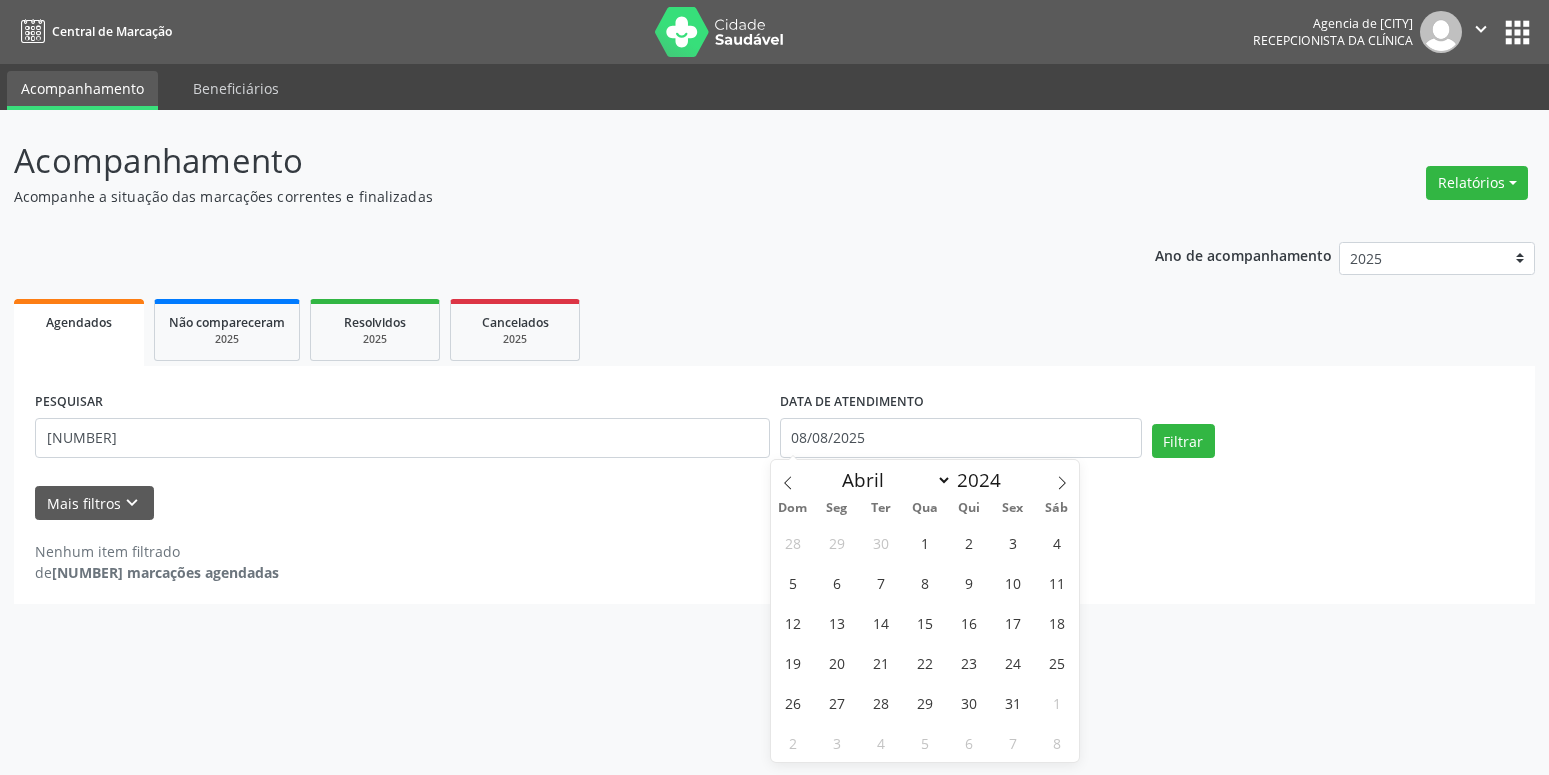 click at bounding box center [788, 477] 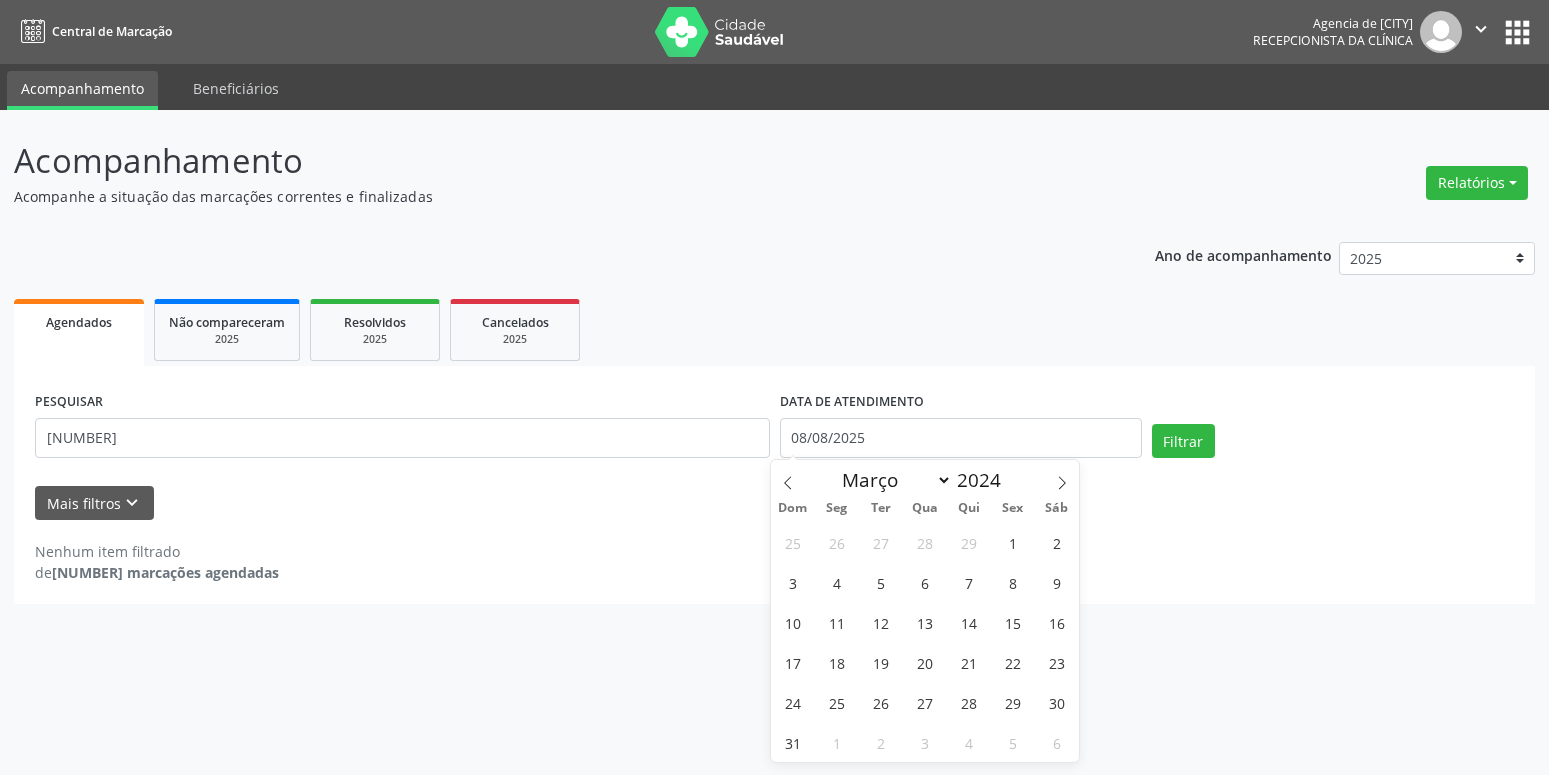 click at bounding box center [788, 477] 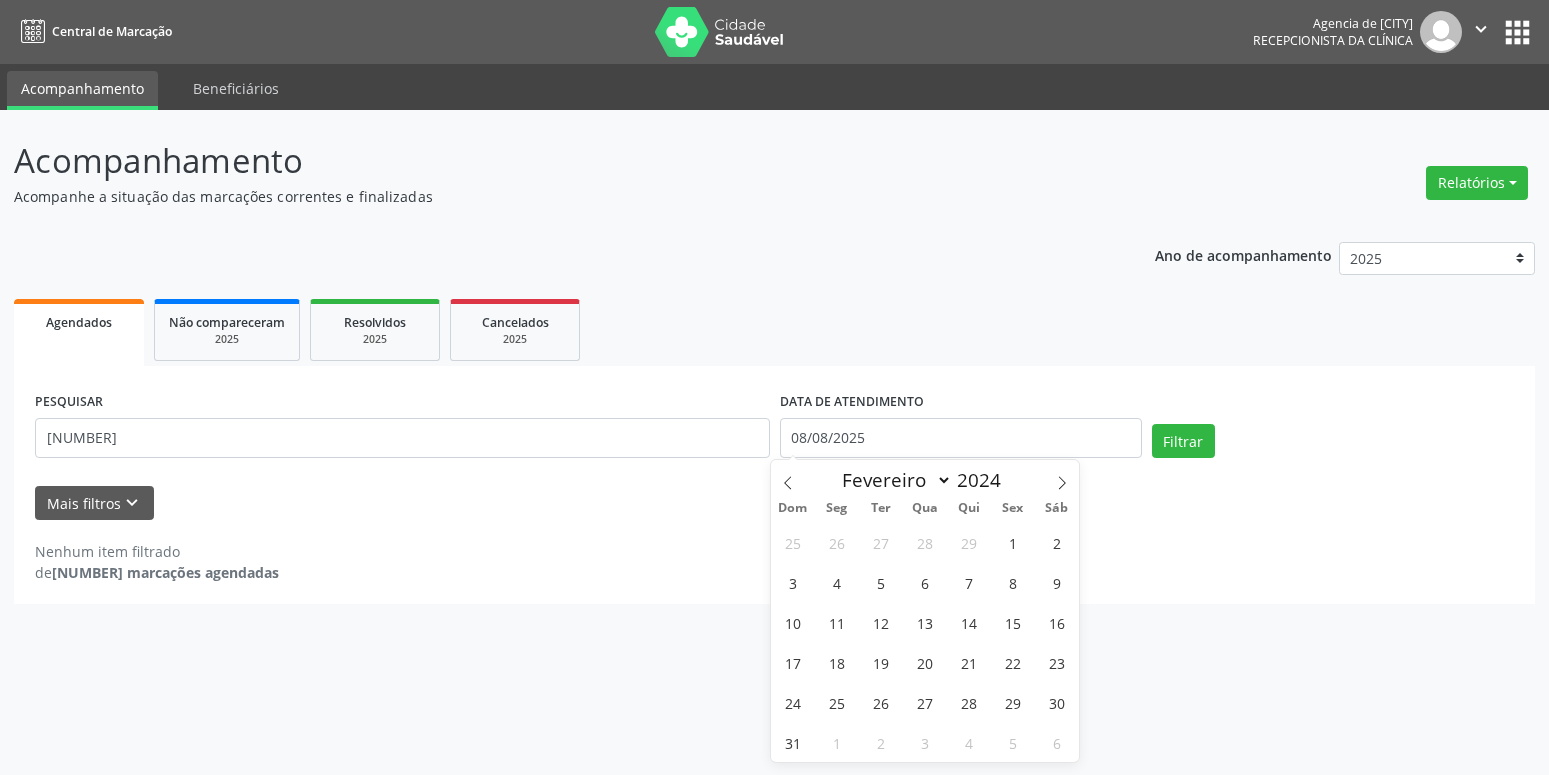 click at bounding box center [788, 477] 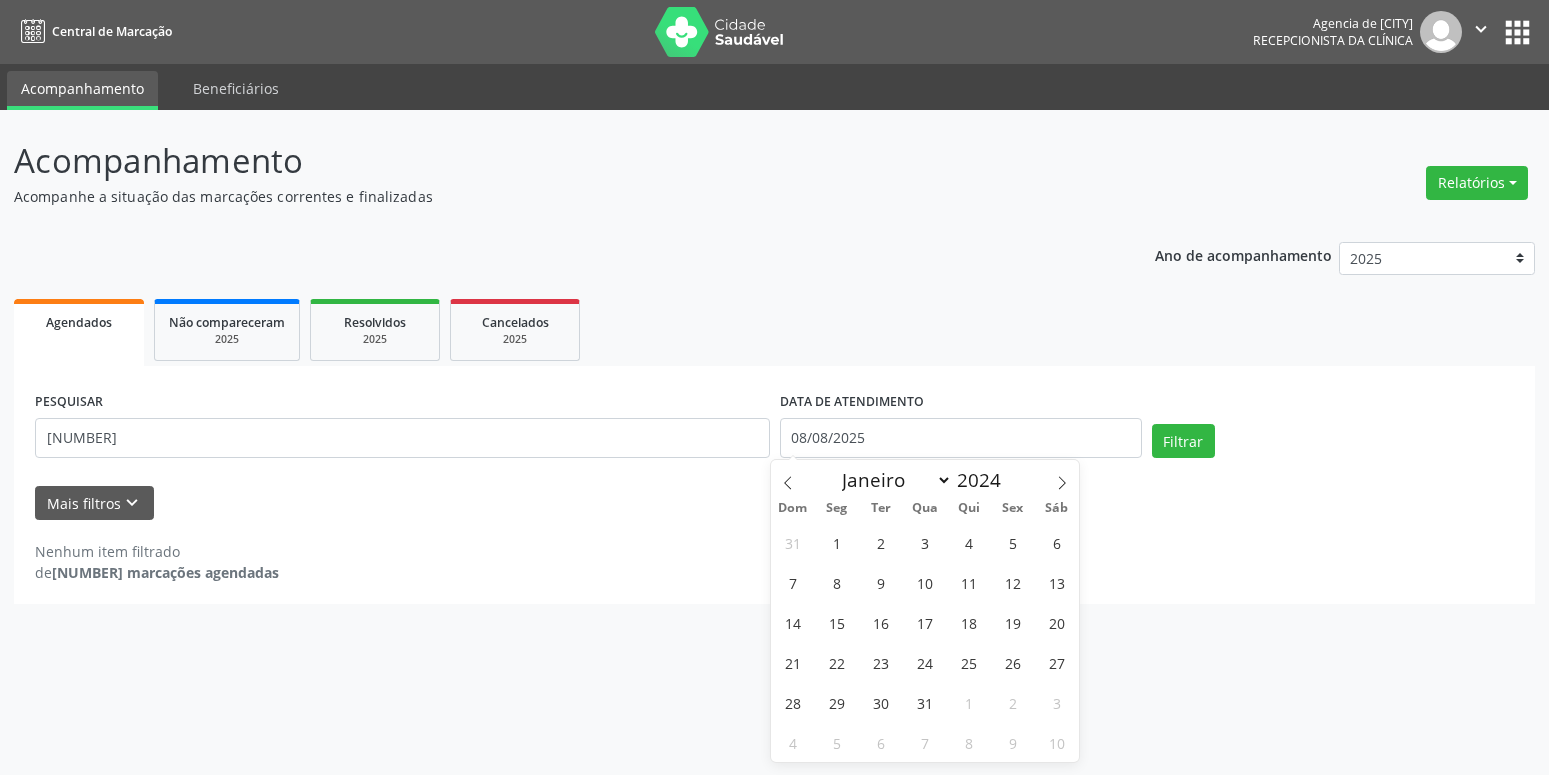 click at bounding box center [788, 477] 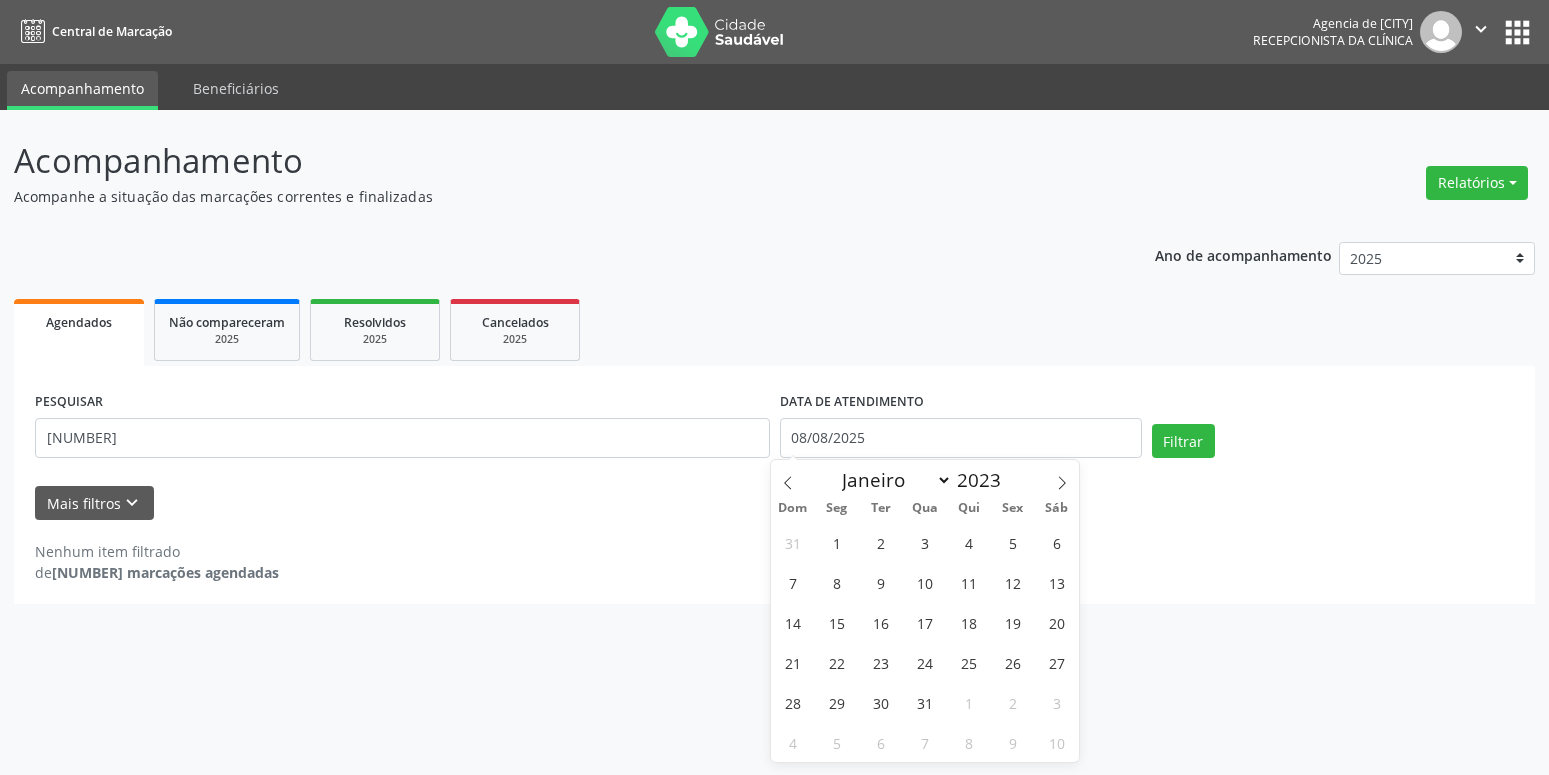 click at bounding box center (788, 477) 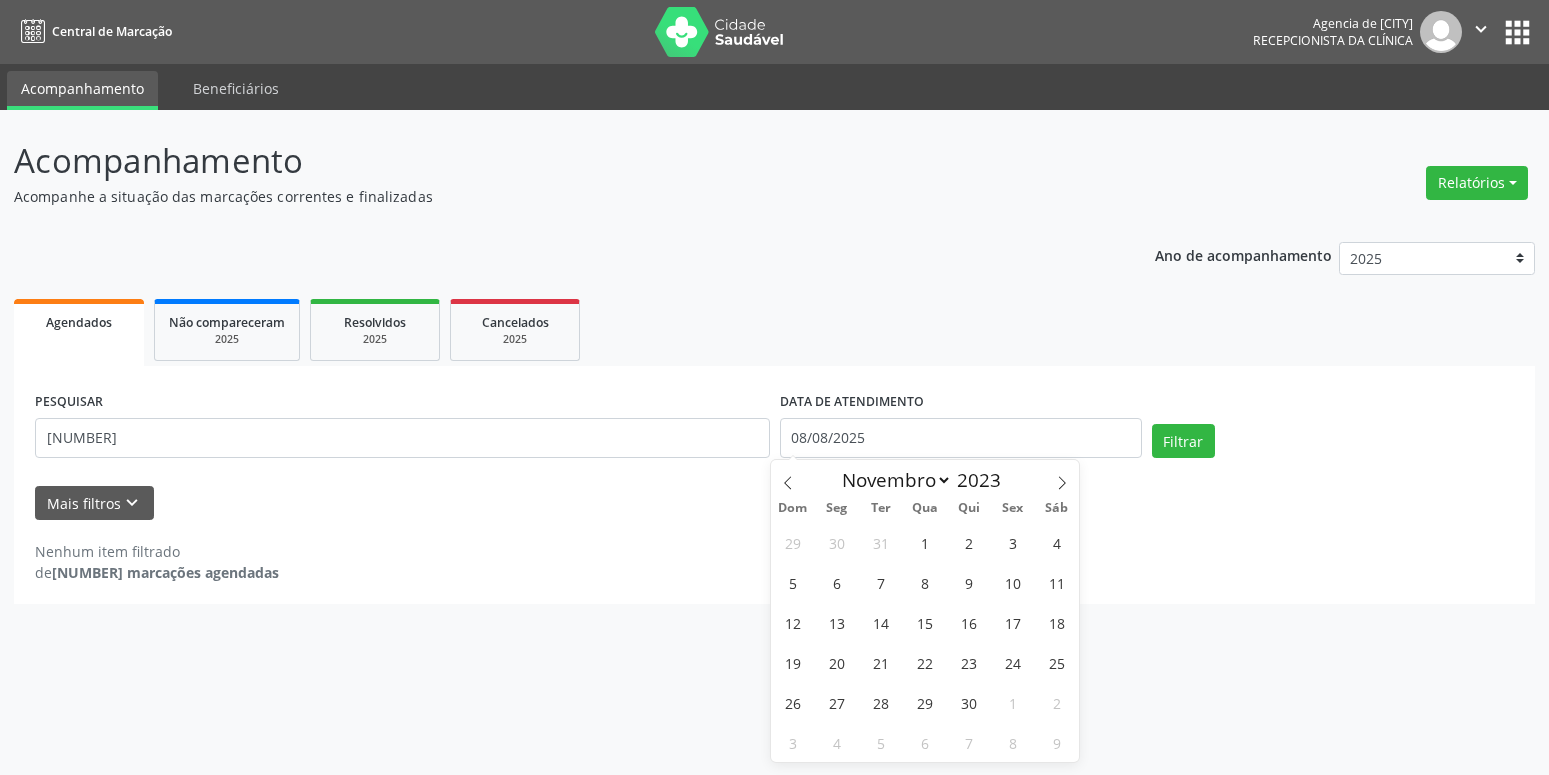 click at bounding box center [788, 477] 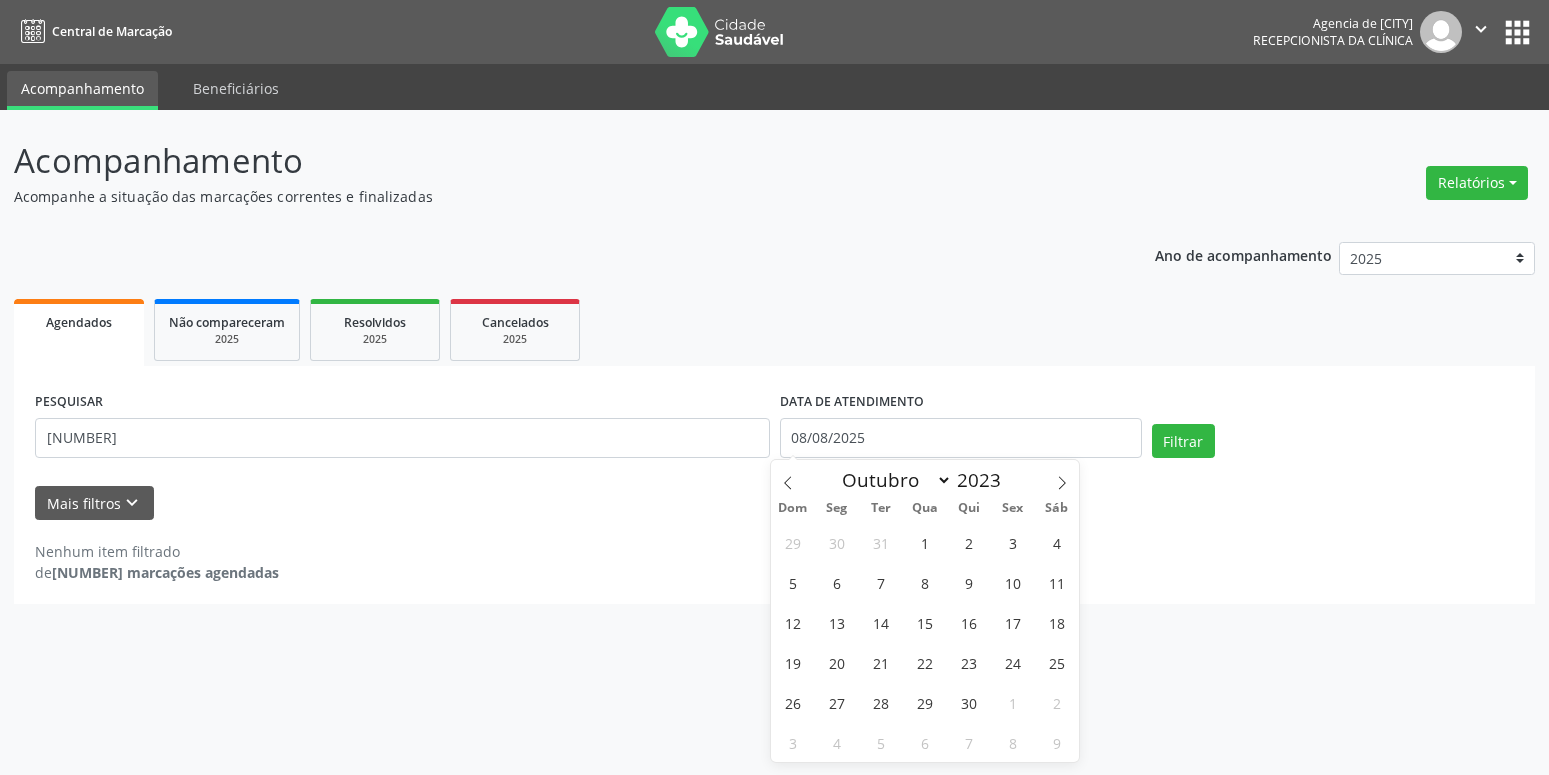 click at bounding box center (788, 477) 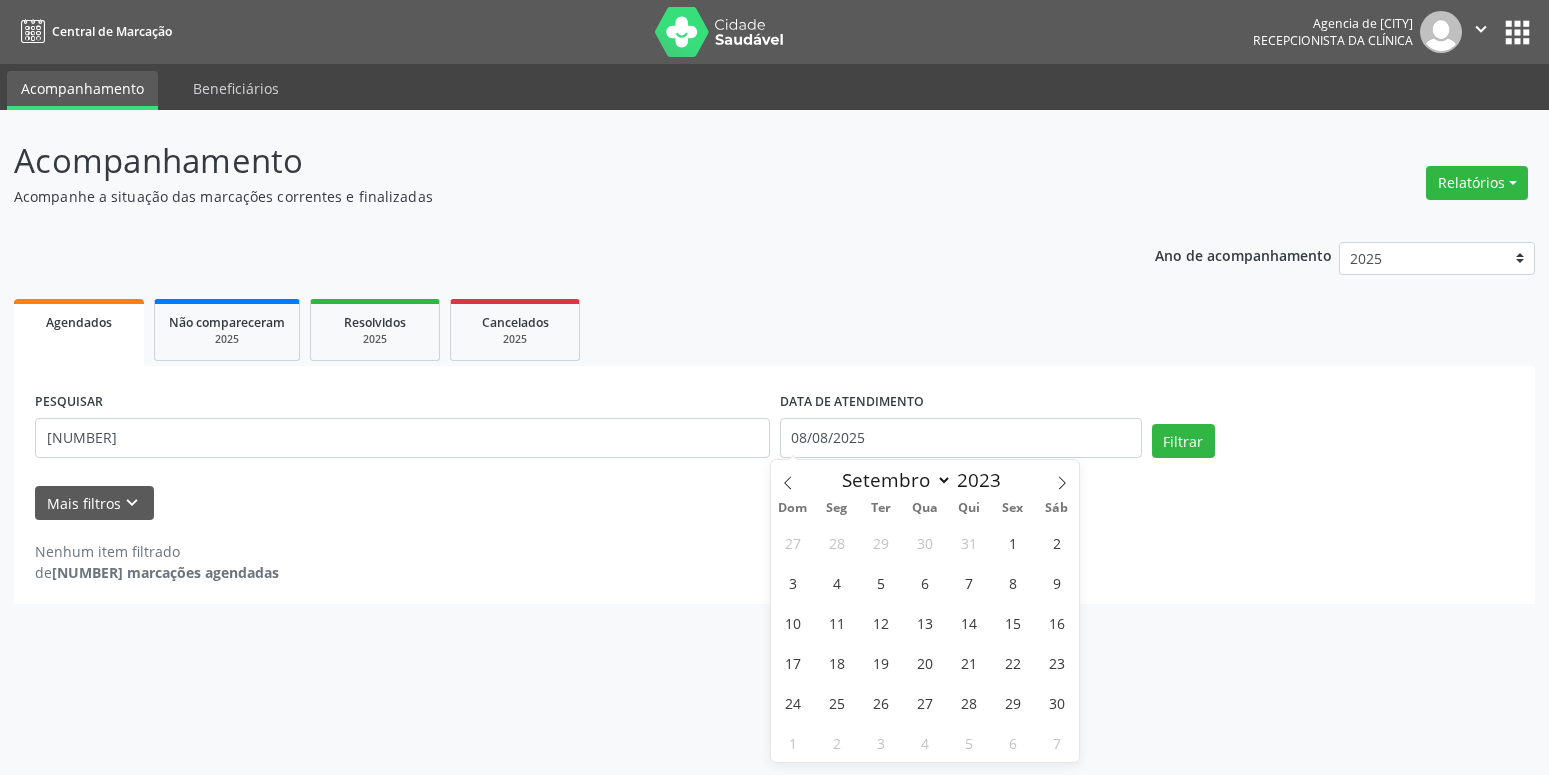 click at bounding box center [788, 477] 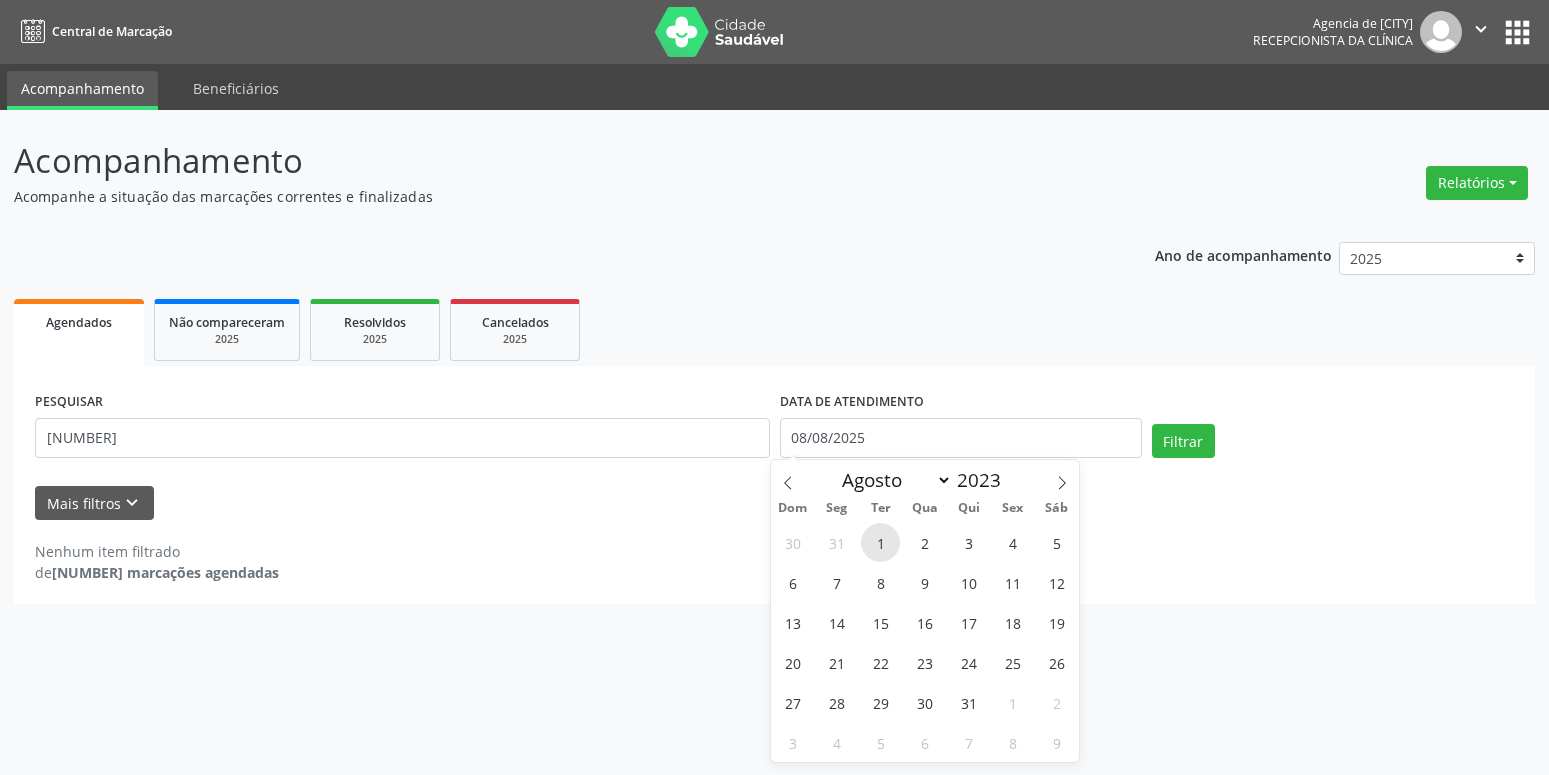 click on "1" at bounding box center (880, 542) 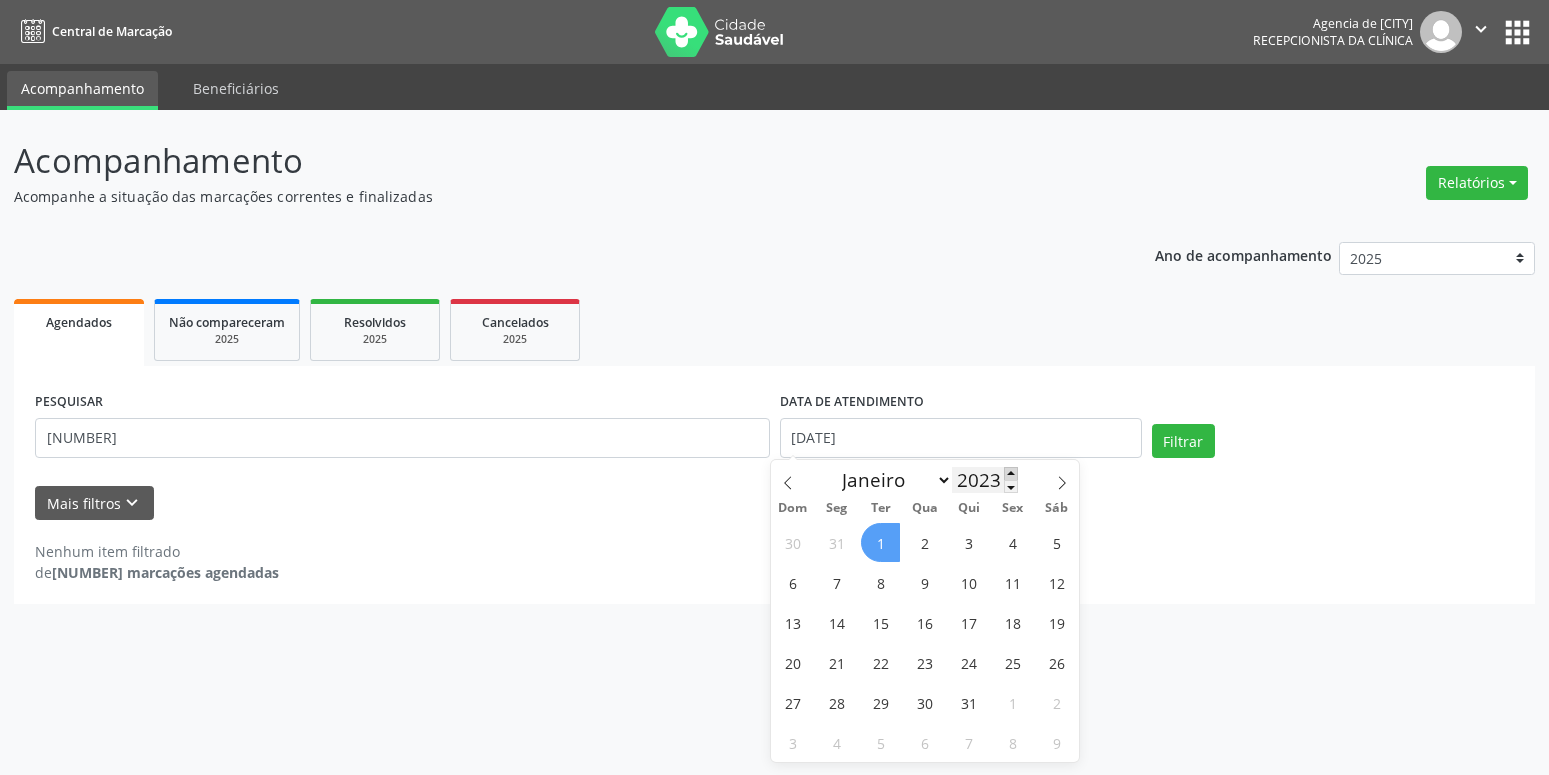 click at bounding box center [1011, 473] 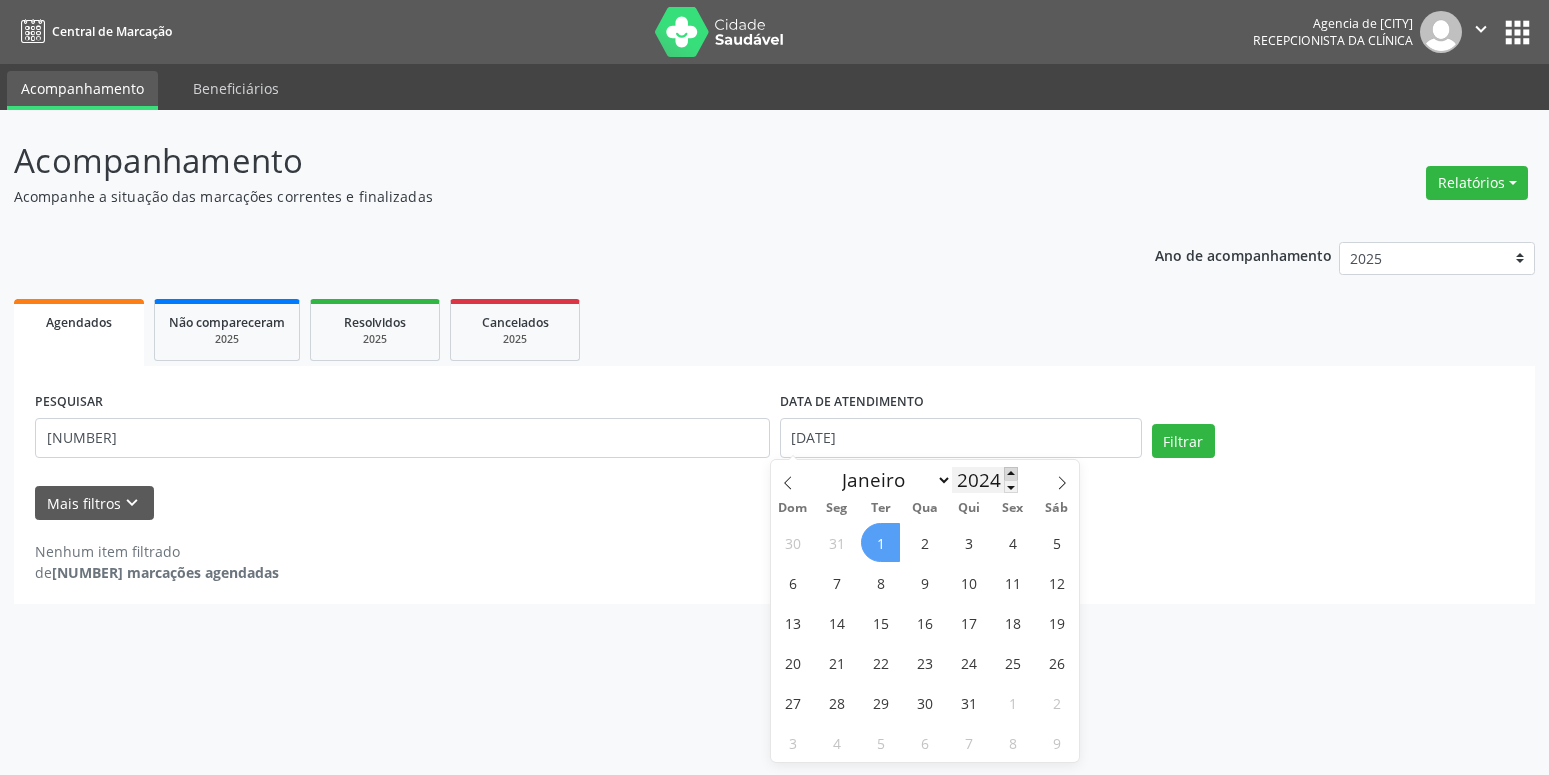 click at bounding box center (1011, 473) 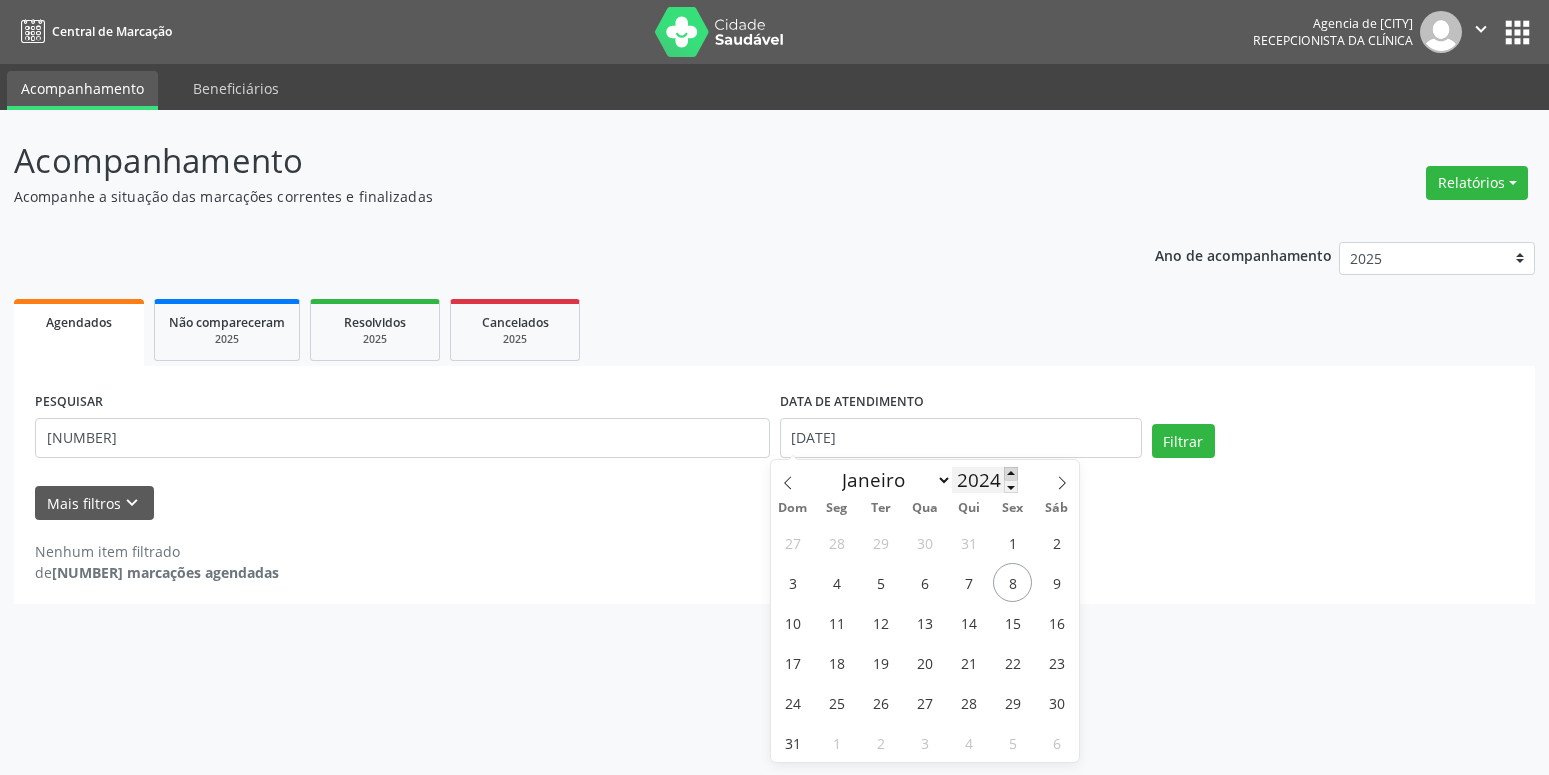 type on "2025" 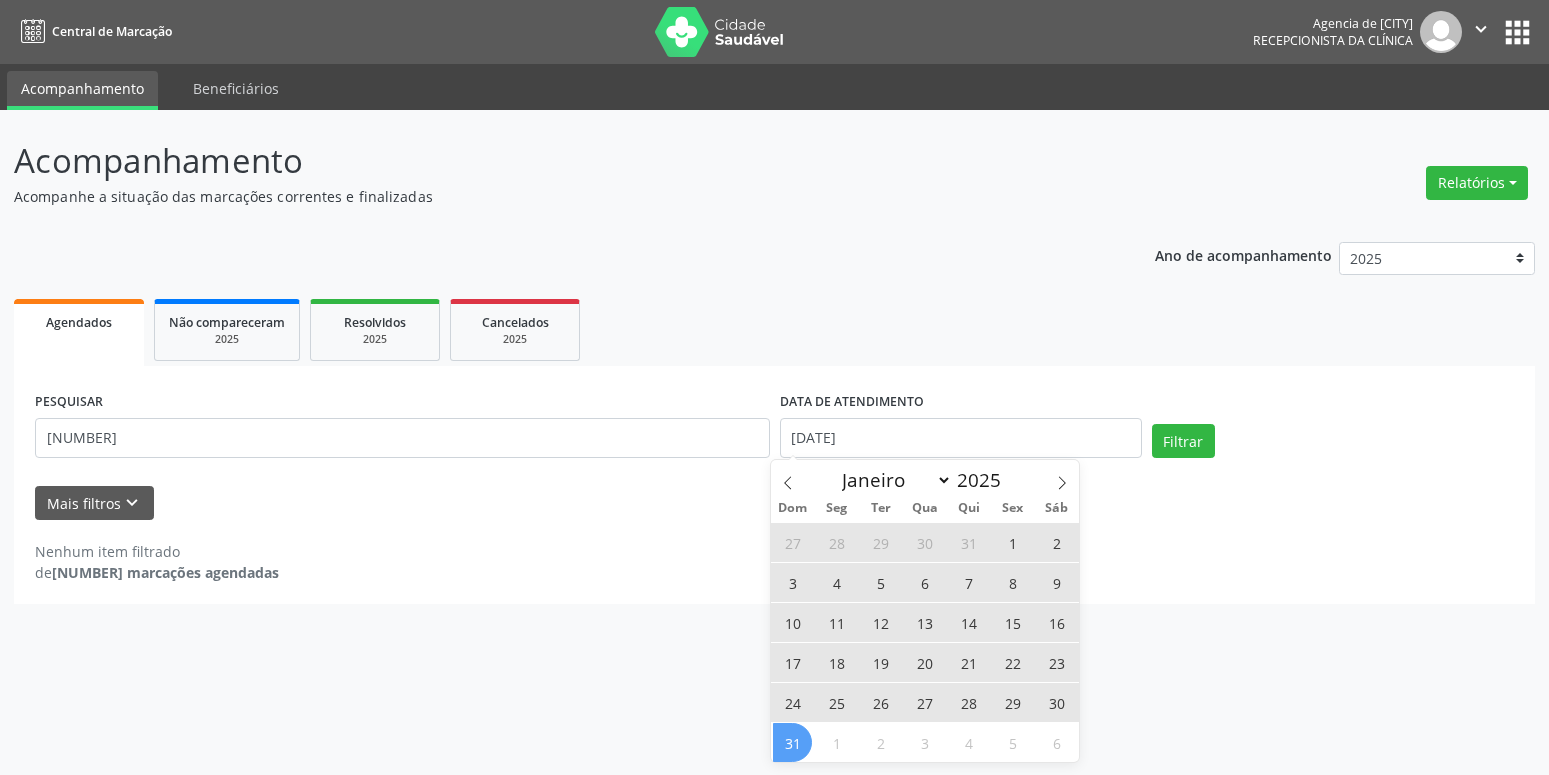 click on "31" at bounding box center [792, 742] 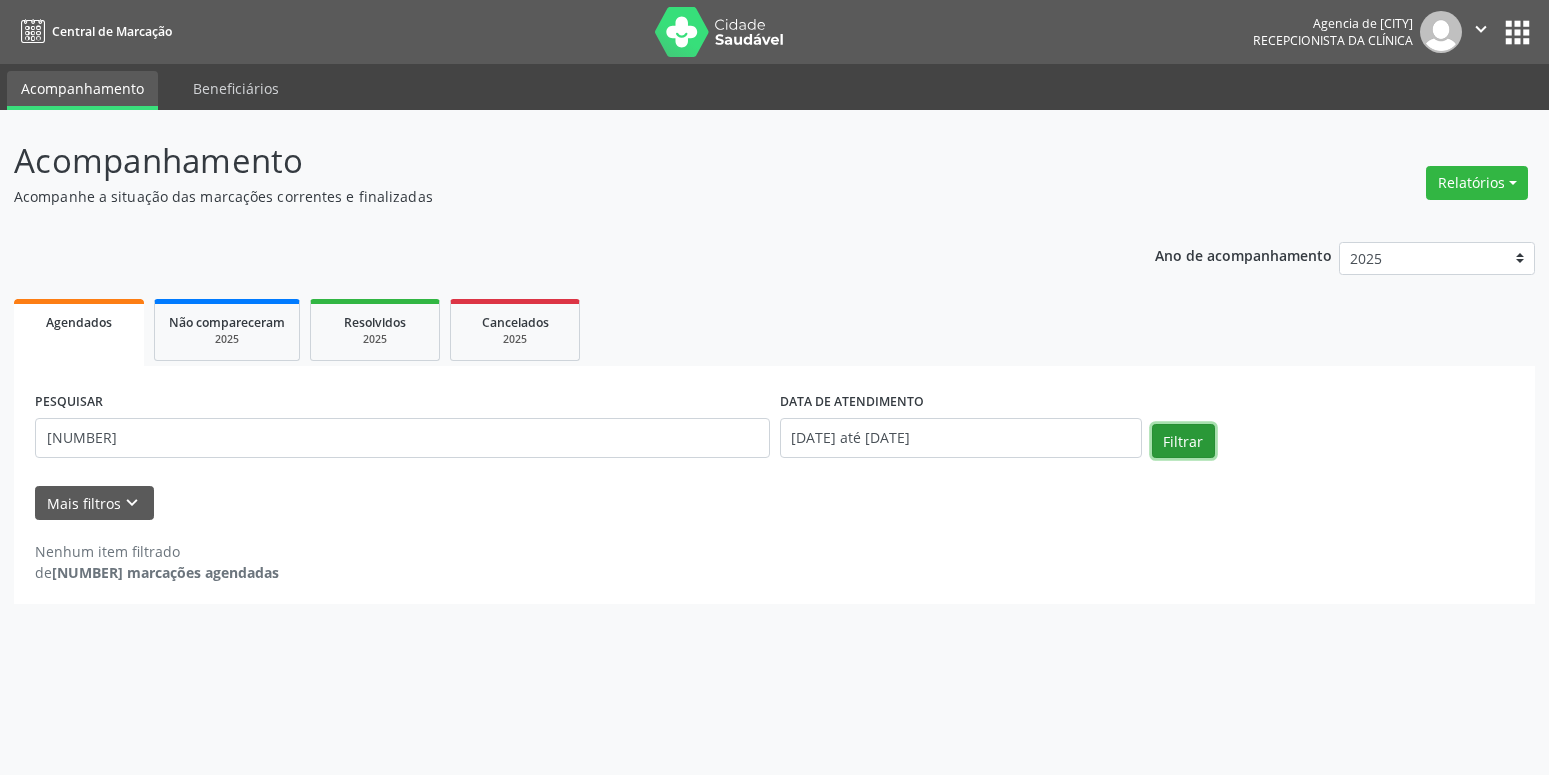 click on "Filtrar" at bounding box center [1183, 441] 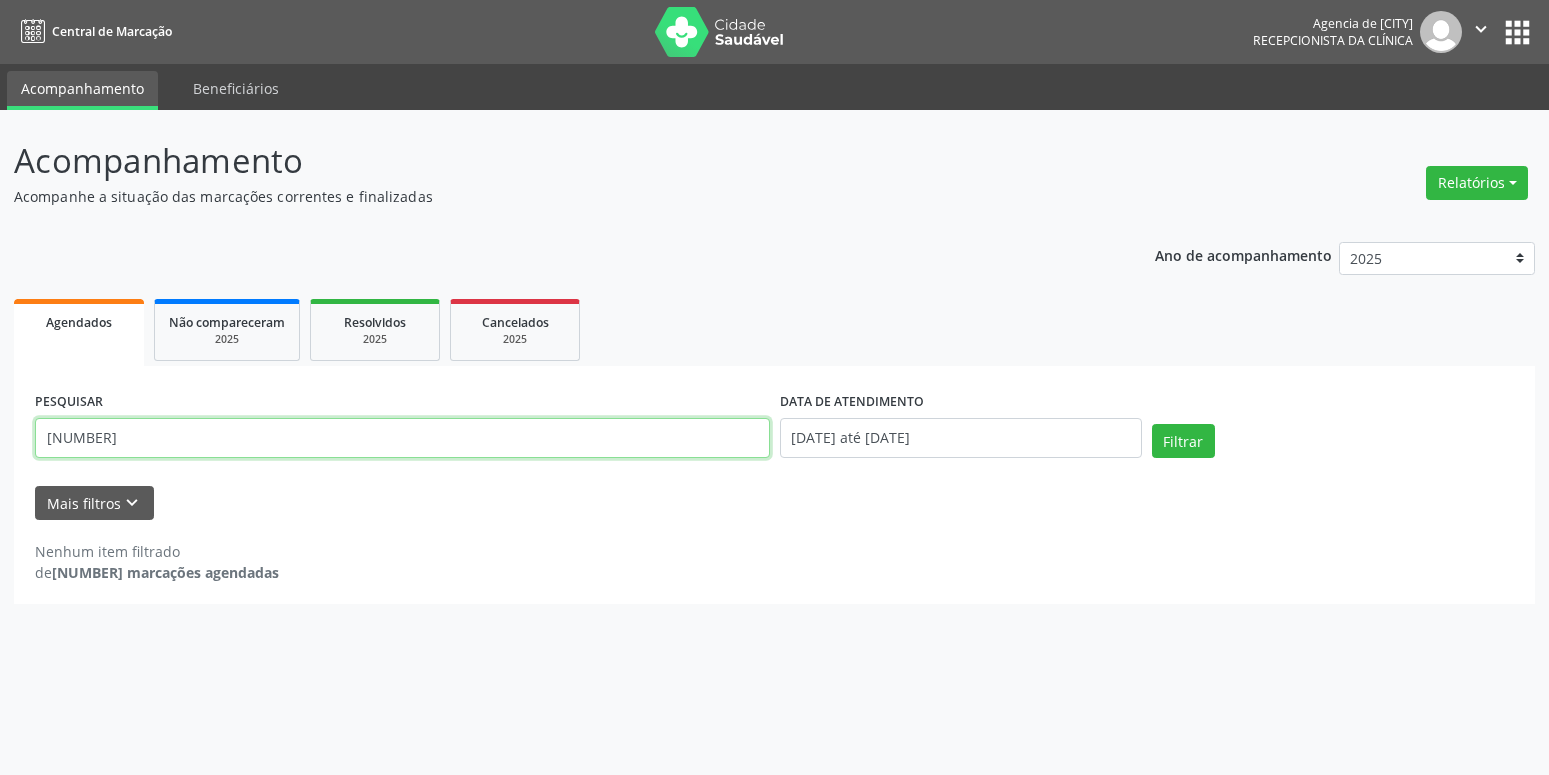 click on "[NUMBER]" at bounding box center (402, 438) 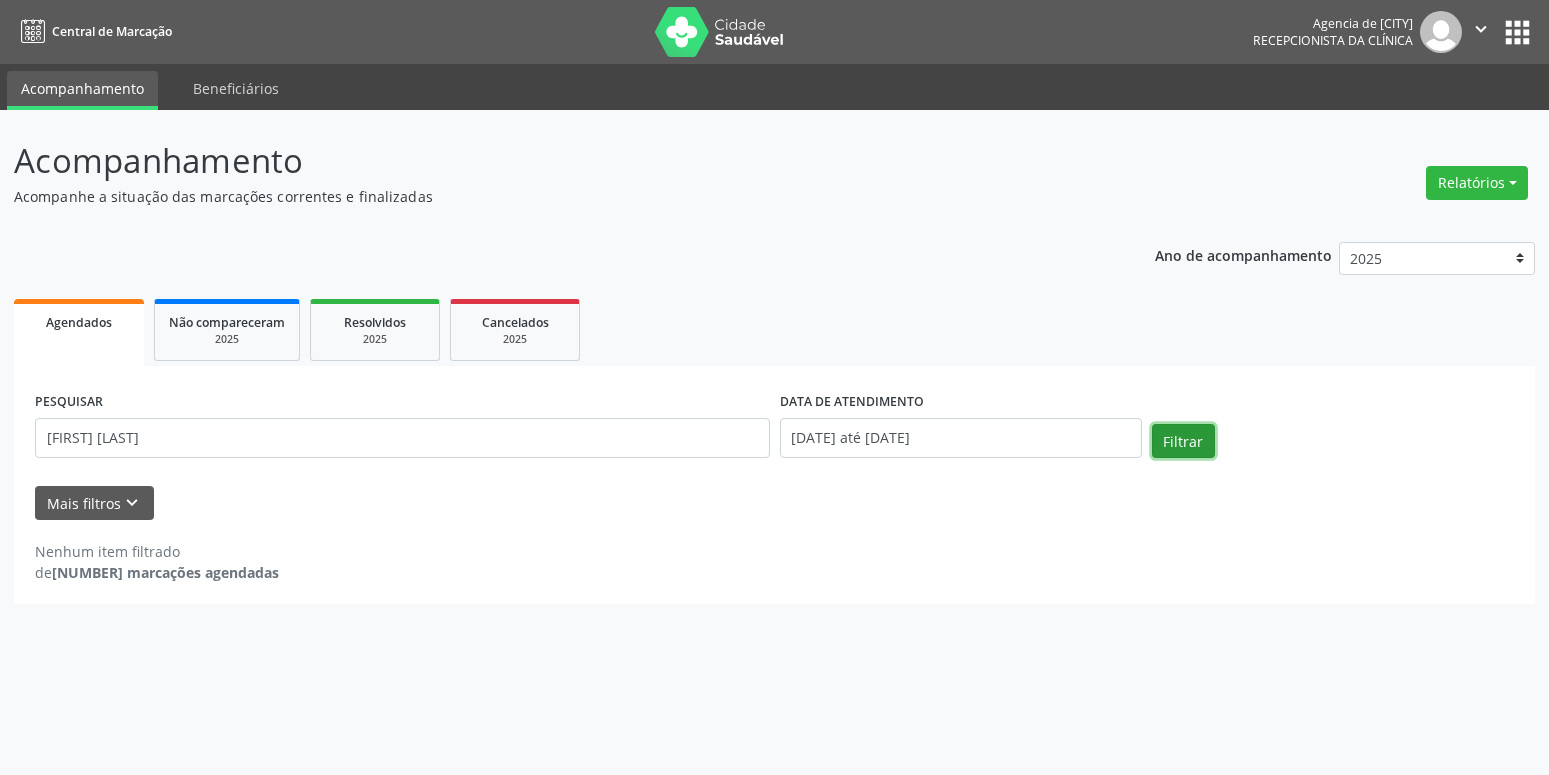 click on "Filtrar" at bounding box center (1183, 441) 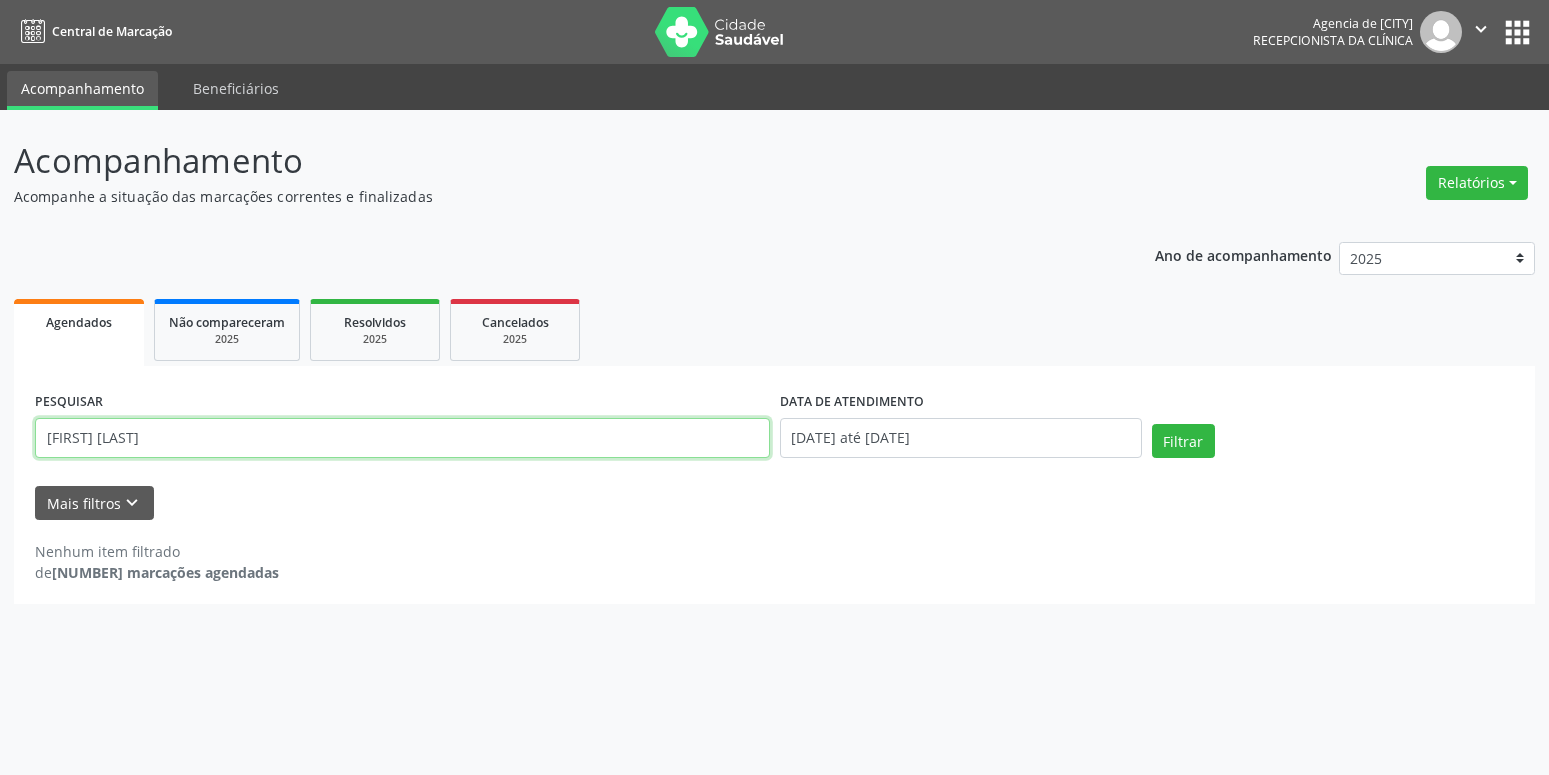 click on "[FIRST] [LAST]" at bounding box center [402, 438] 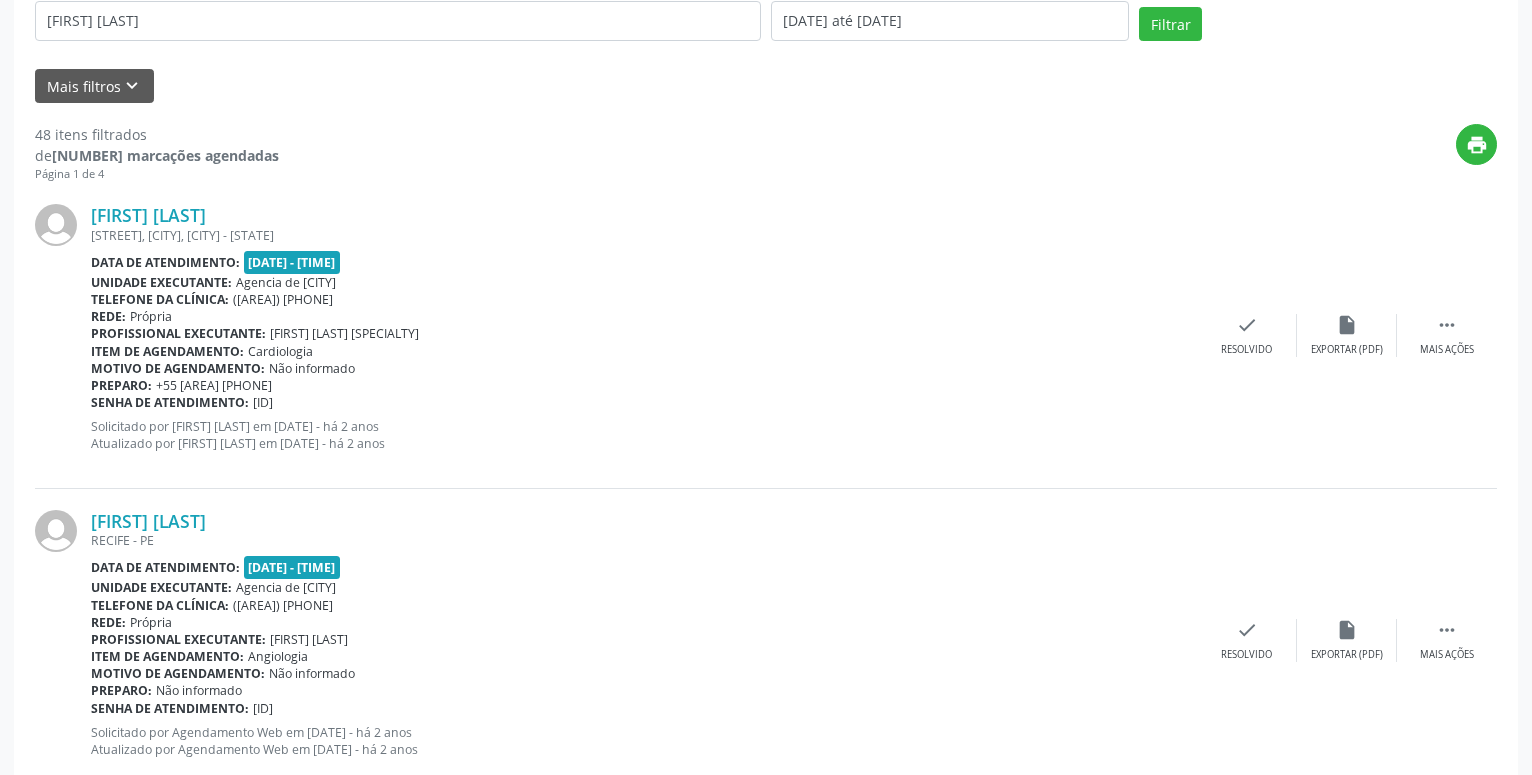 scroll, scrollTop: 0, scrollLeft: 0, axis: both 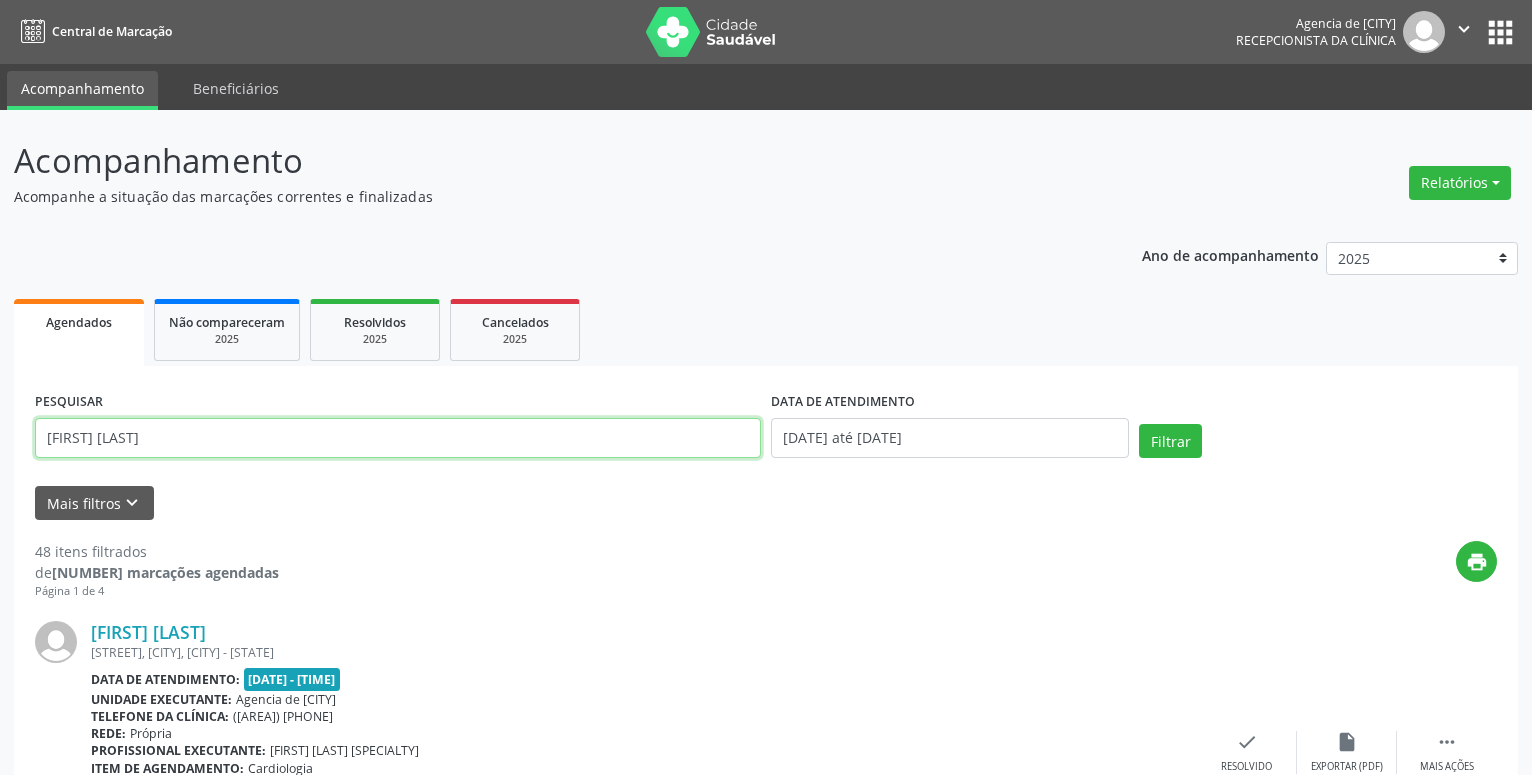 click on "[FIRST] [LAST]" at bounding box center (398, 438) 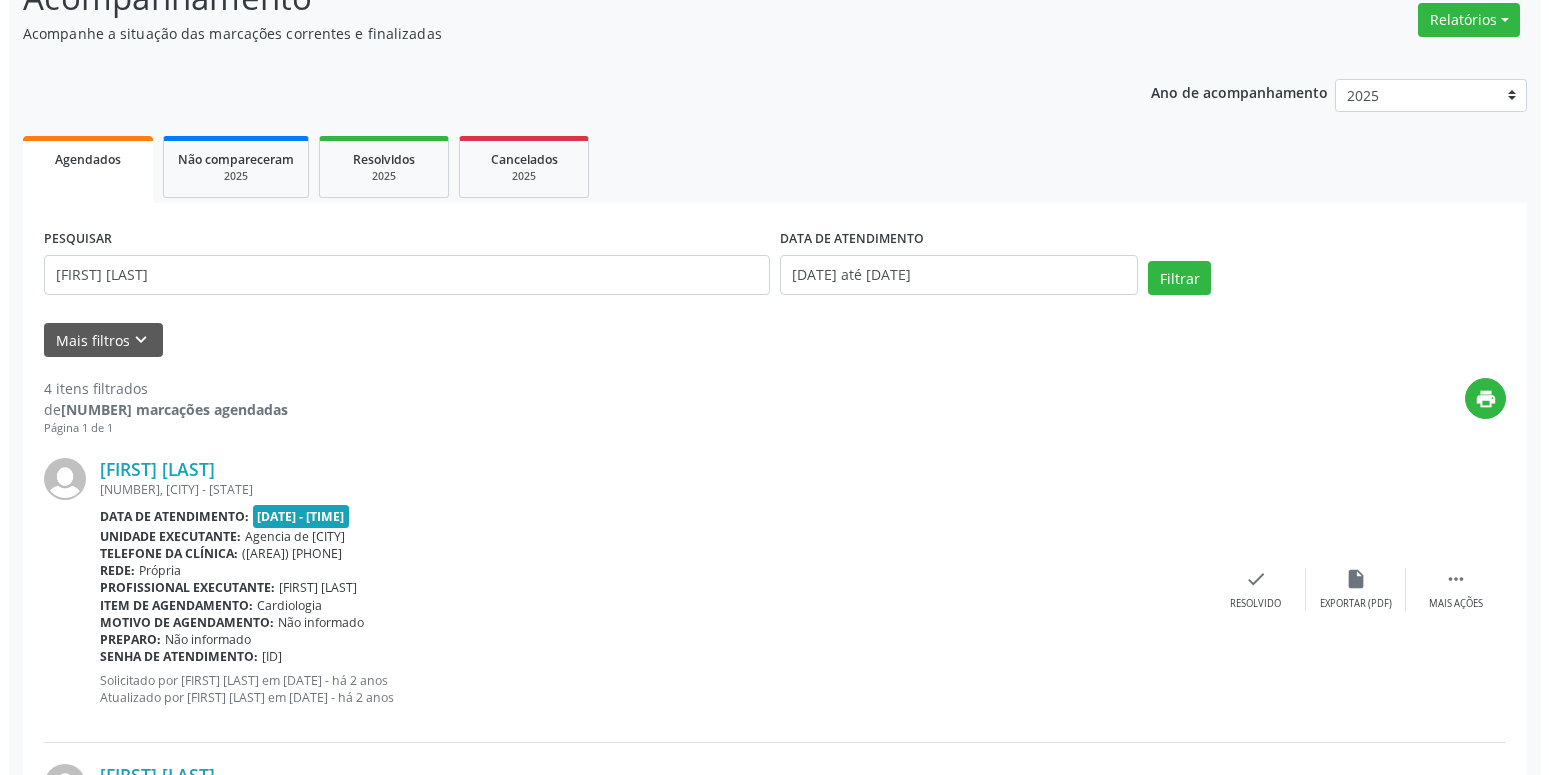scroll, scrollTop: 0, scrollLeft: 0, axis: both 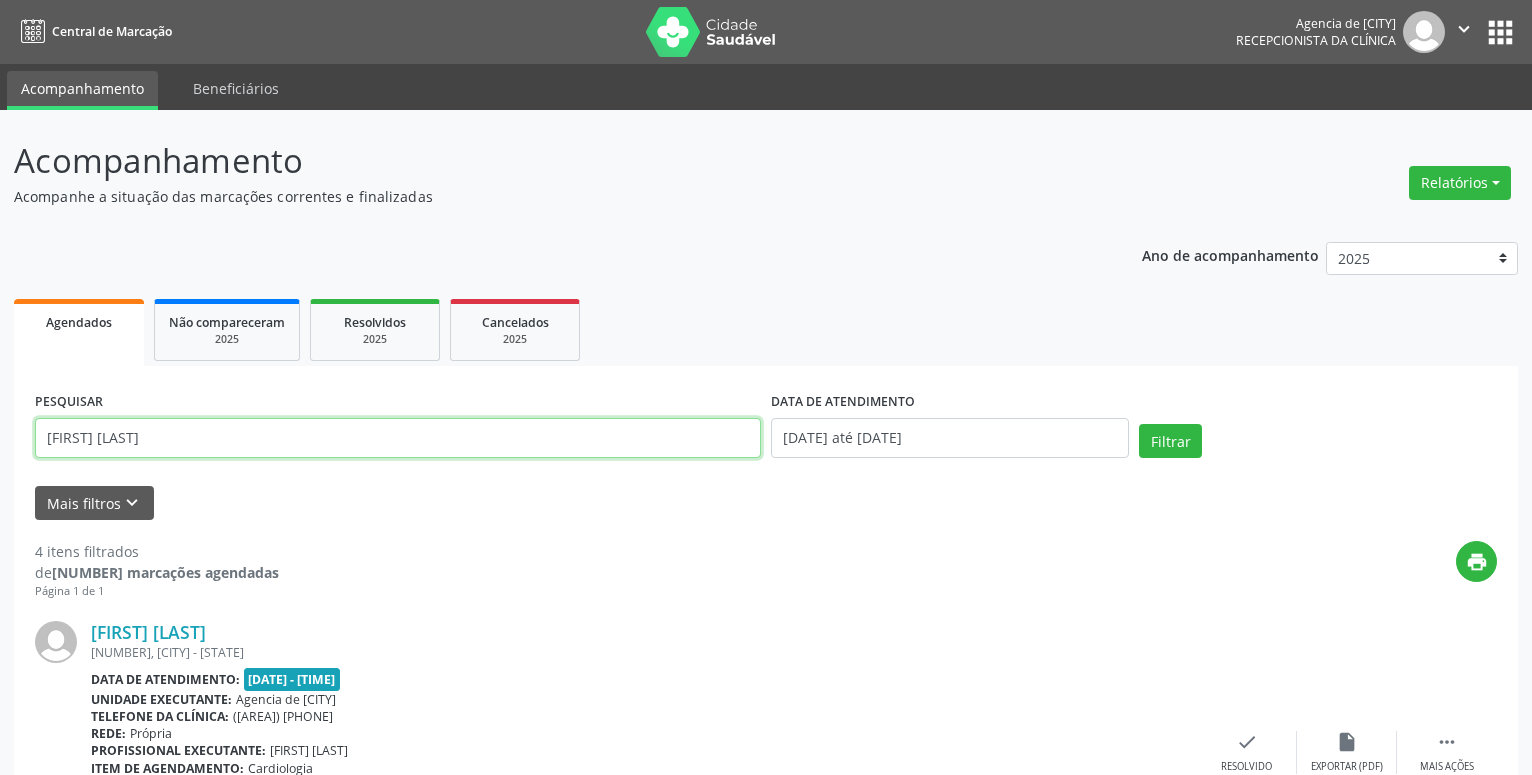 click on "[FIRST] [LAST]" at bounding box center [398, 438] 